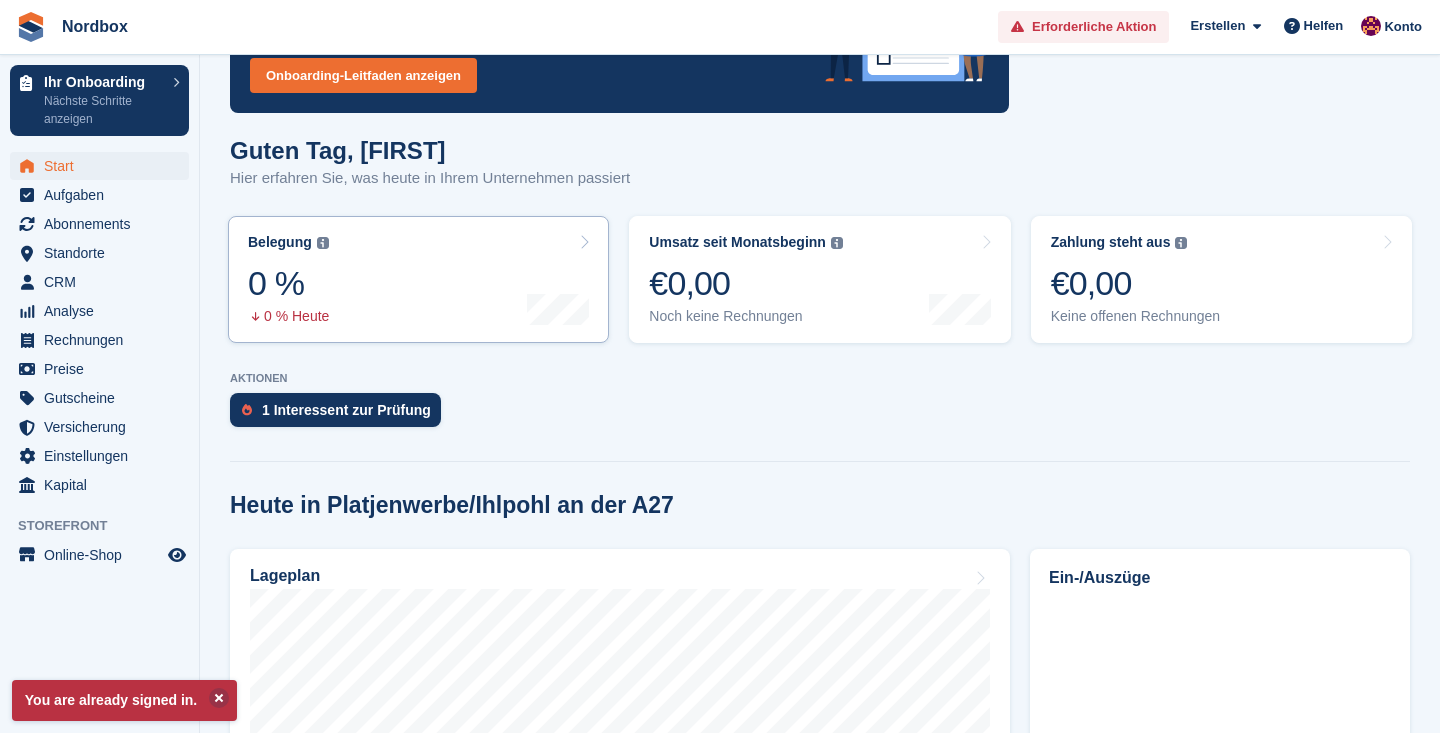 scroll, scrollTop: 202, scrollLeft: 0, axis: vertical 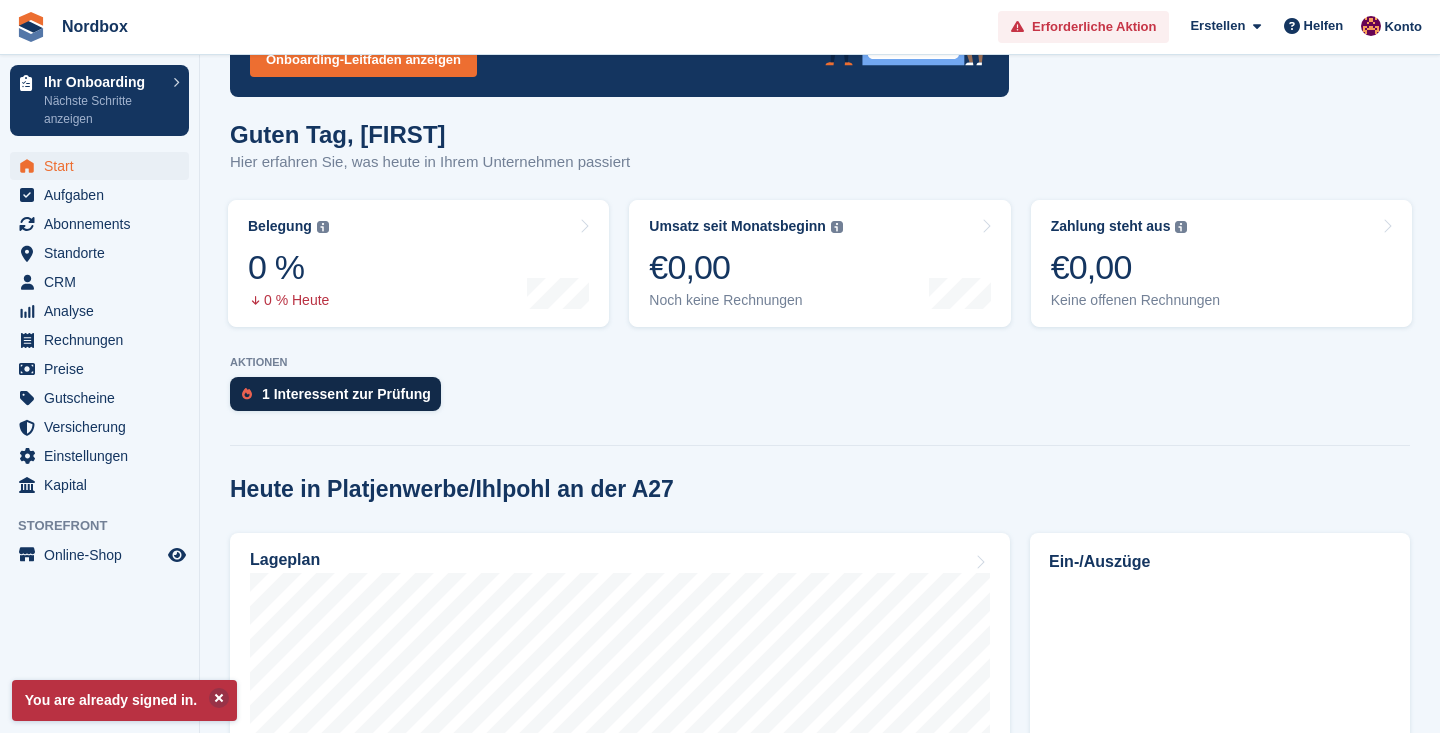 click on "1
Interessent zur Prüfung" at bounding box center (335, 394) 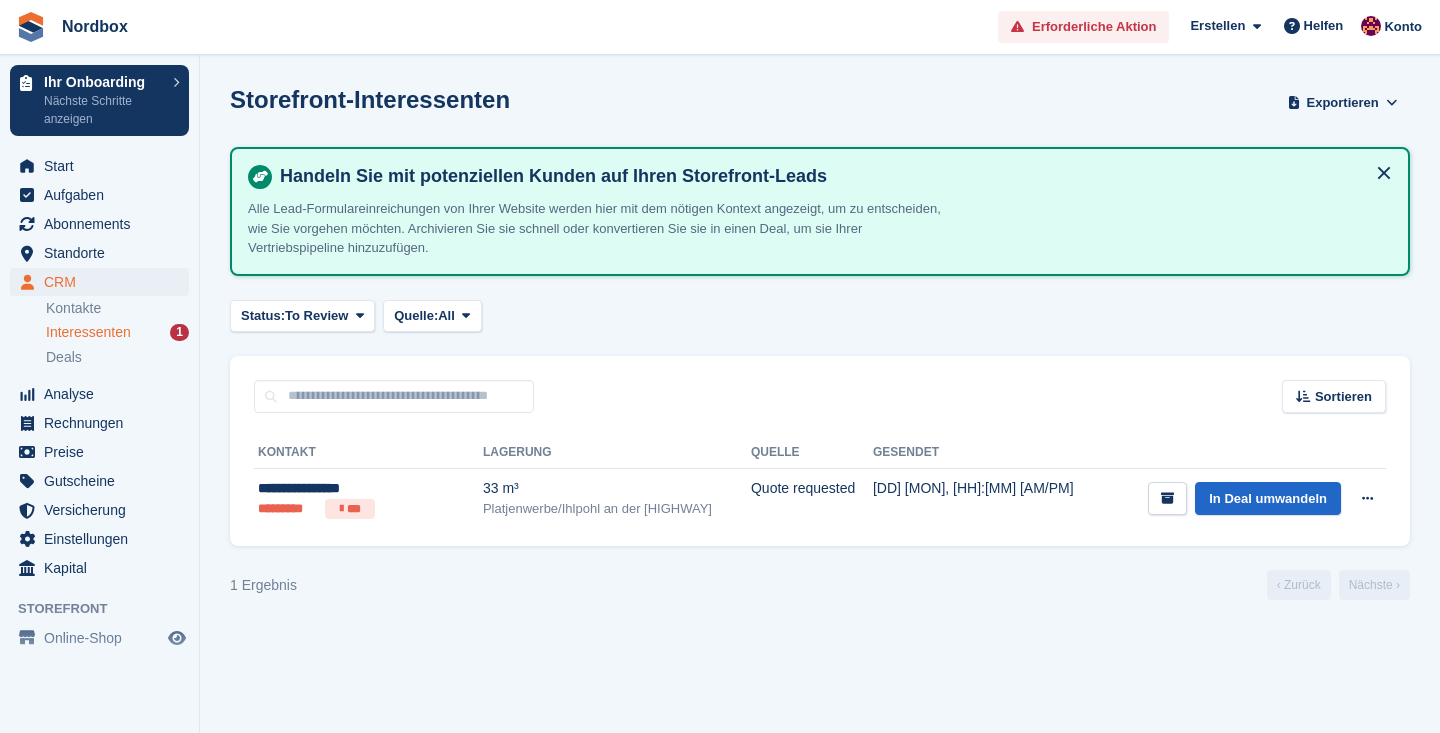 scroll, scrollTop: 0, scrollLeft: 0, axis: both 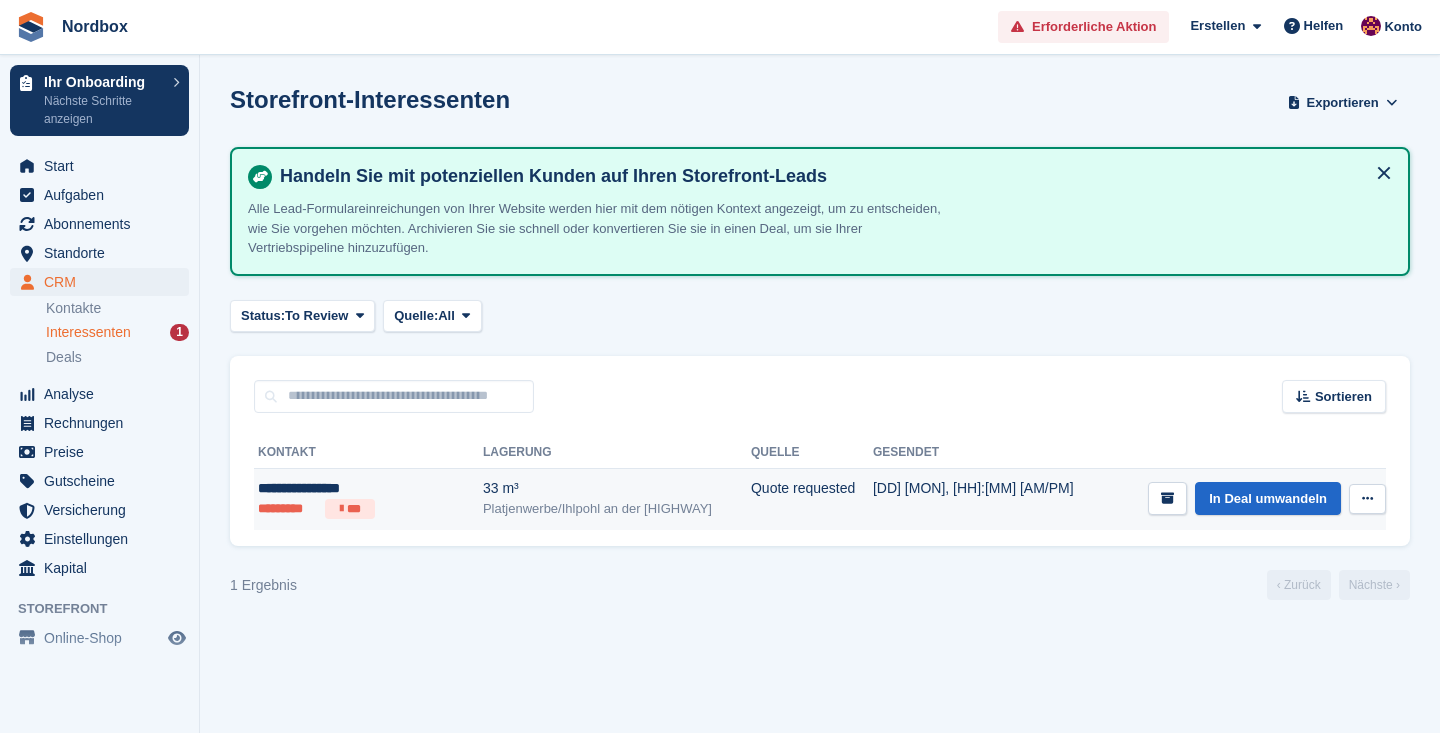 click at bounding box center [1367, 499] 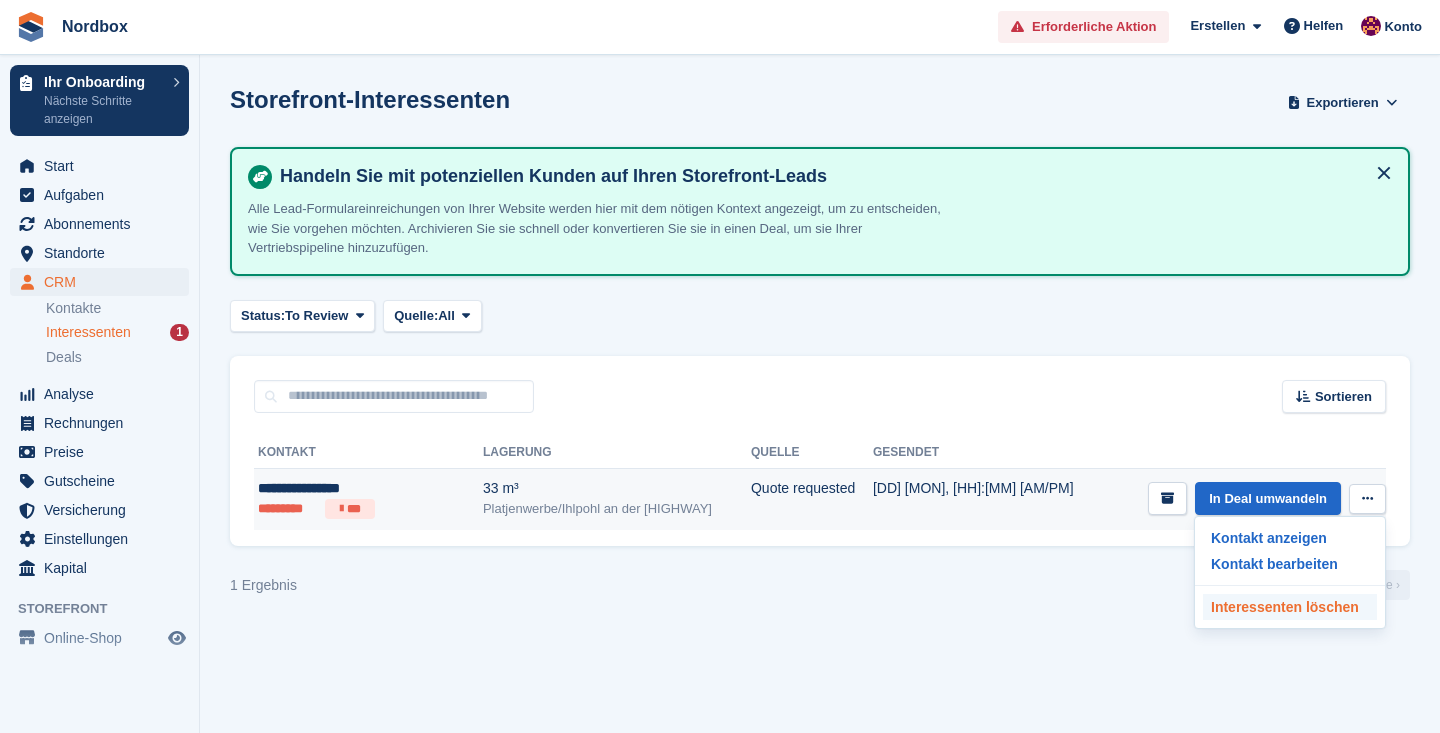 click on "Interessenten löschen" at bounding box center (1290, 607) 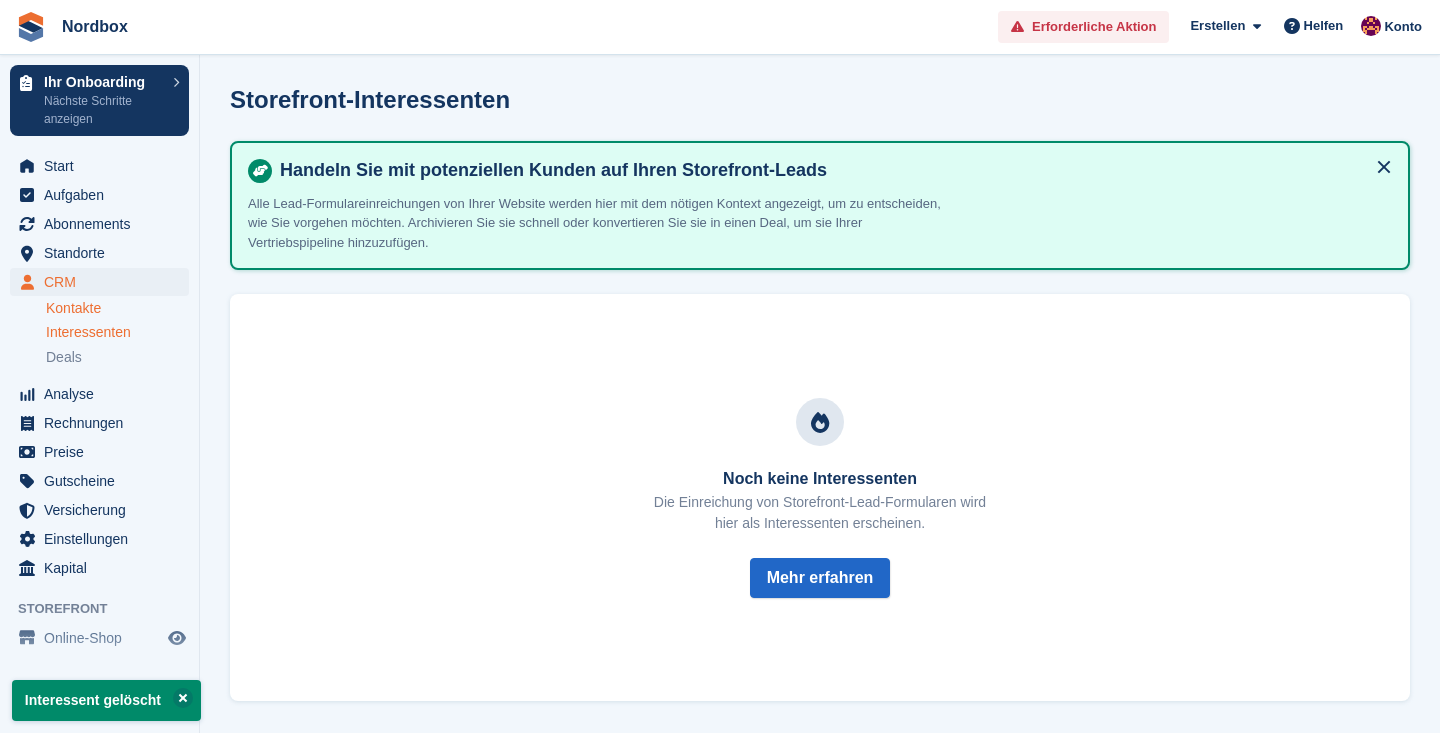 click on "Kontakte" at bounding box center [117, 308] 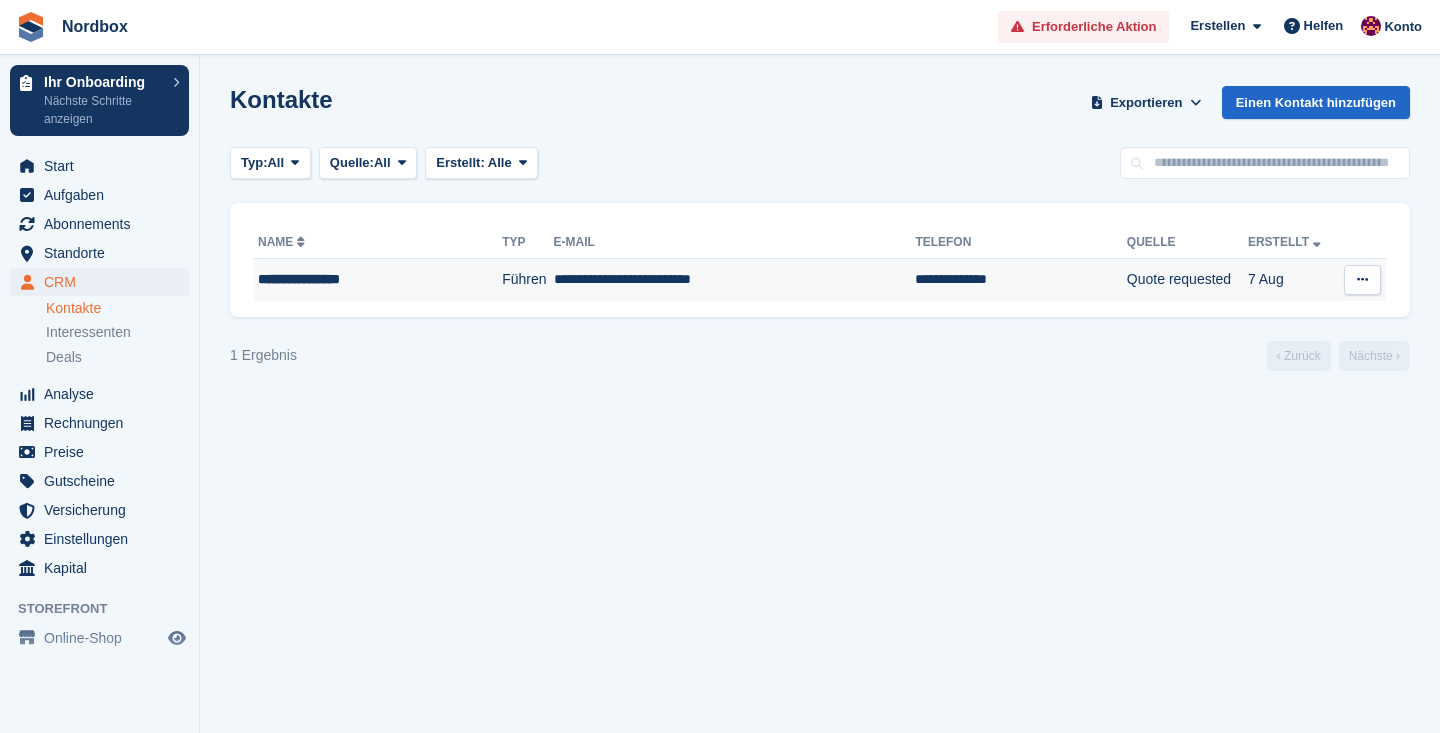 click at bounding box center [1362, 280] 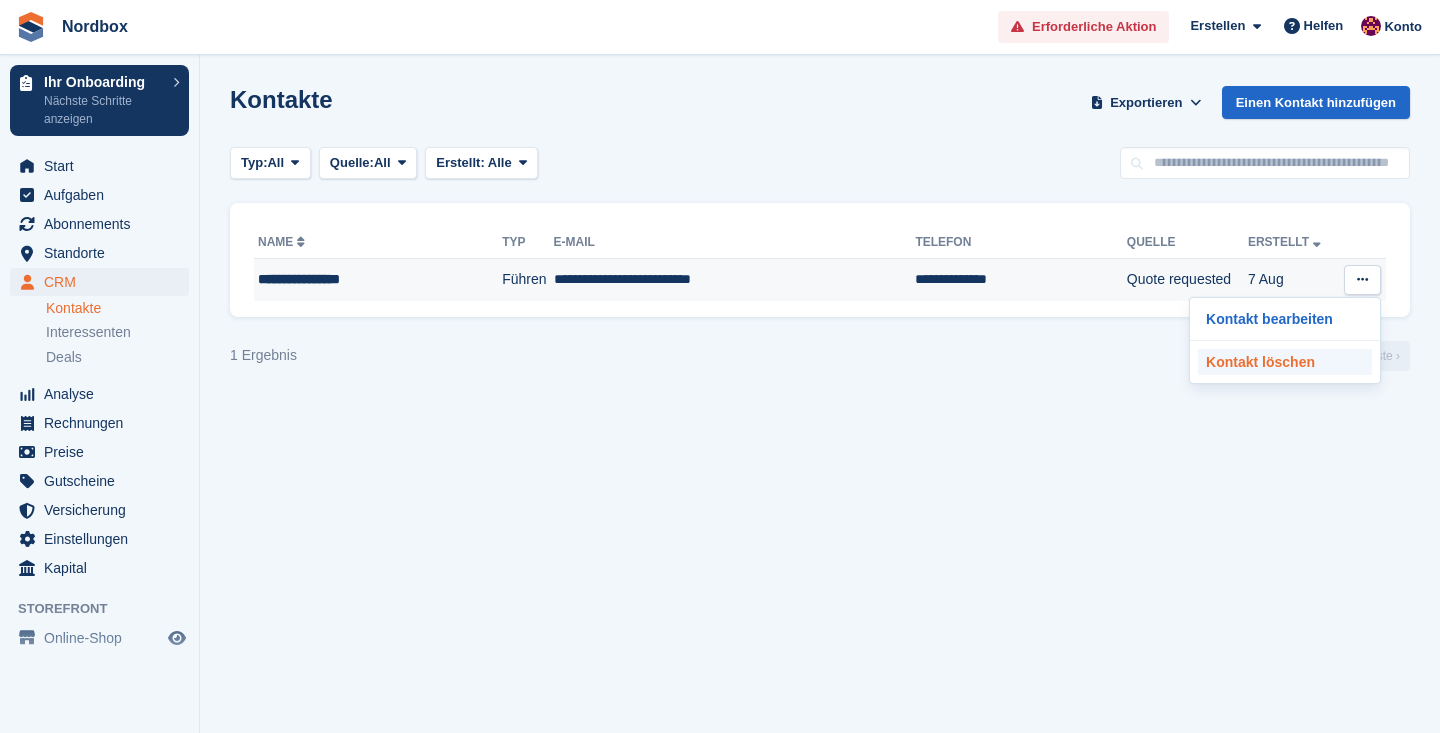 click on "Kontakt löschen" at bounding box center [1285, 362] 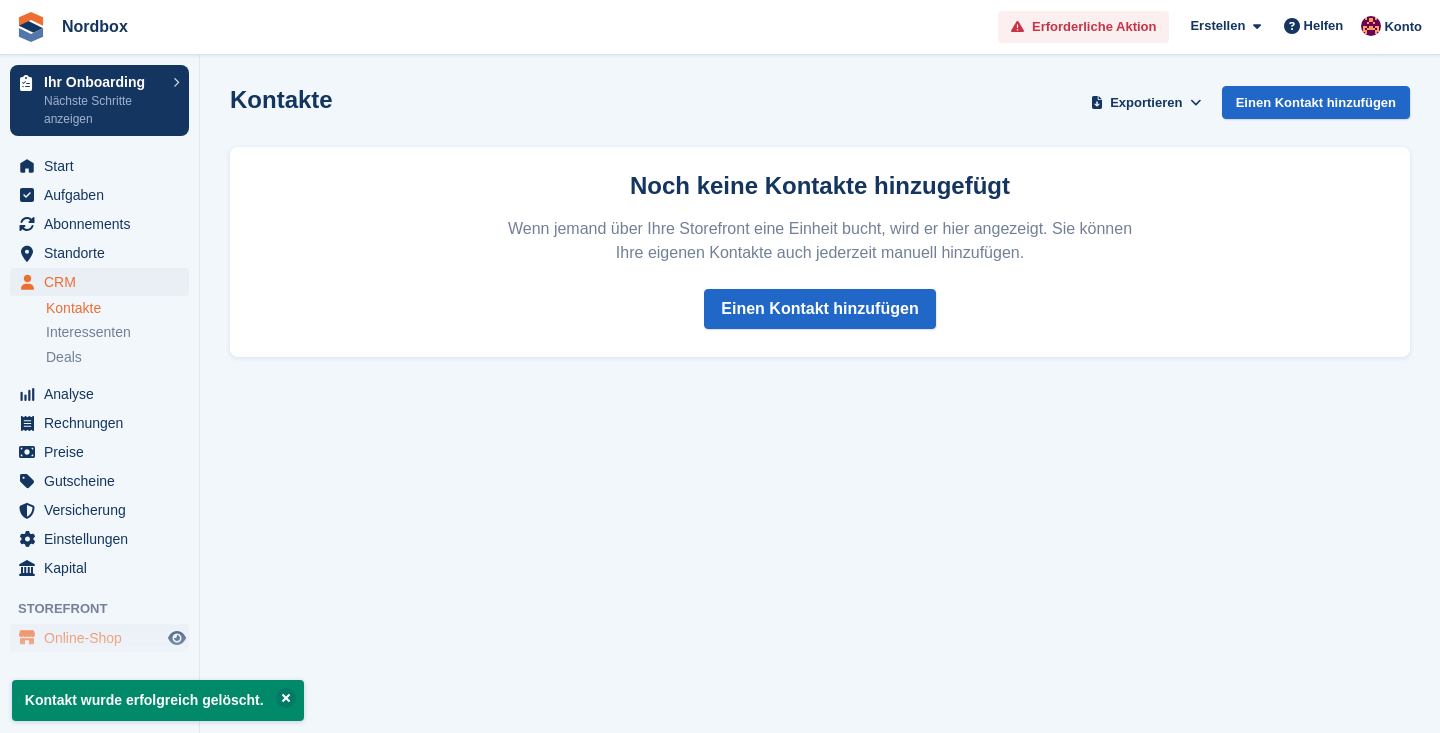 click on "Online-Shop" at bounding box center [104, 638] 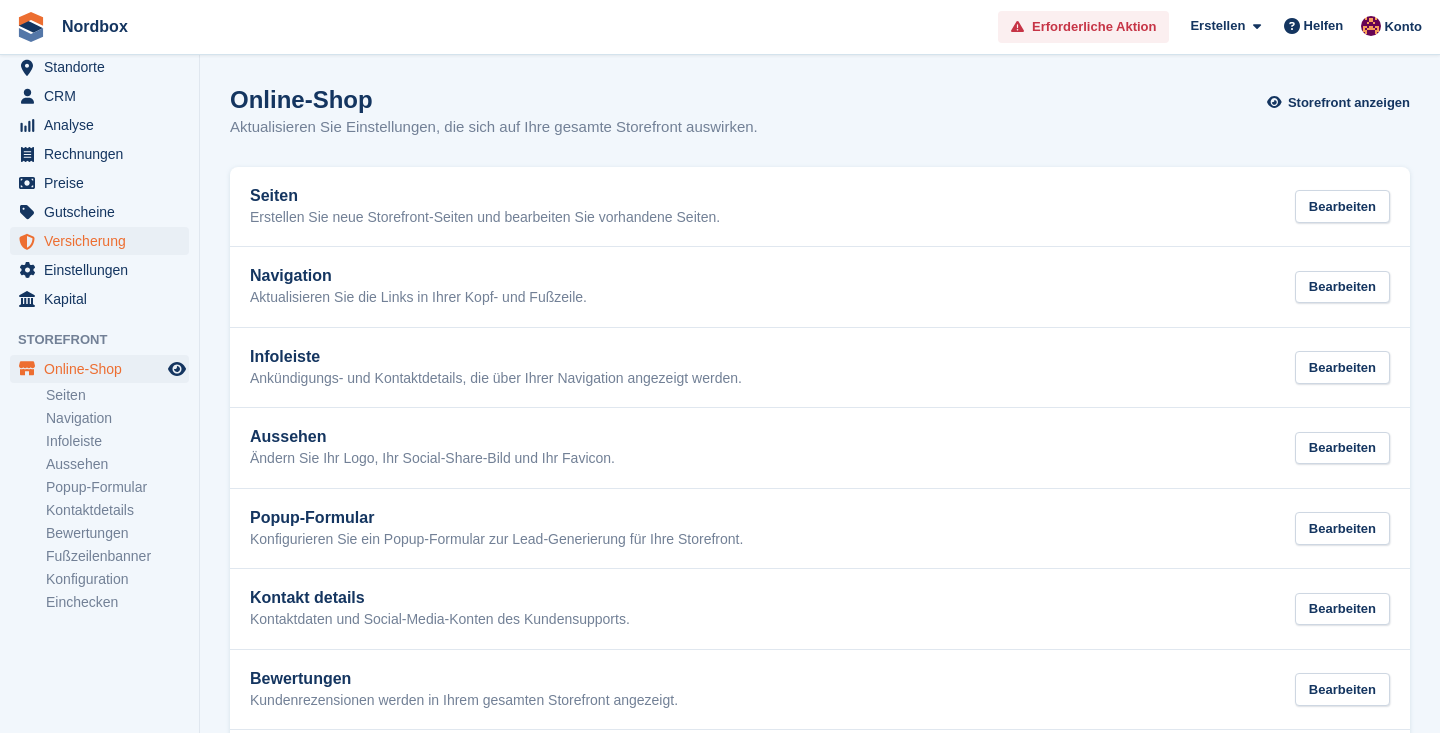 scroll, scrollTop: 185, scrollLeft: 0, axis: vertical 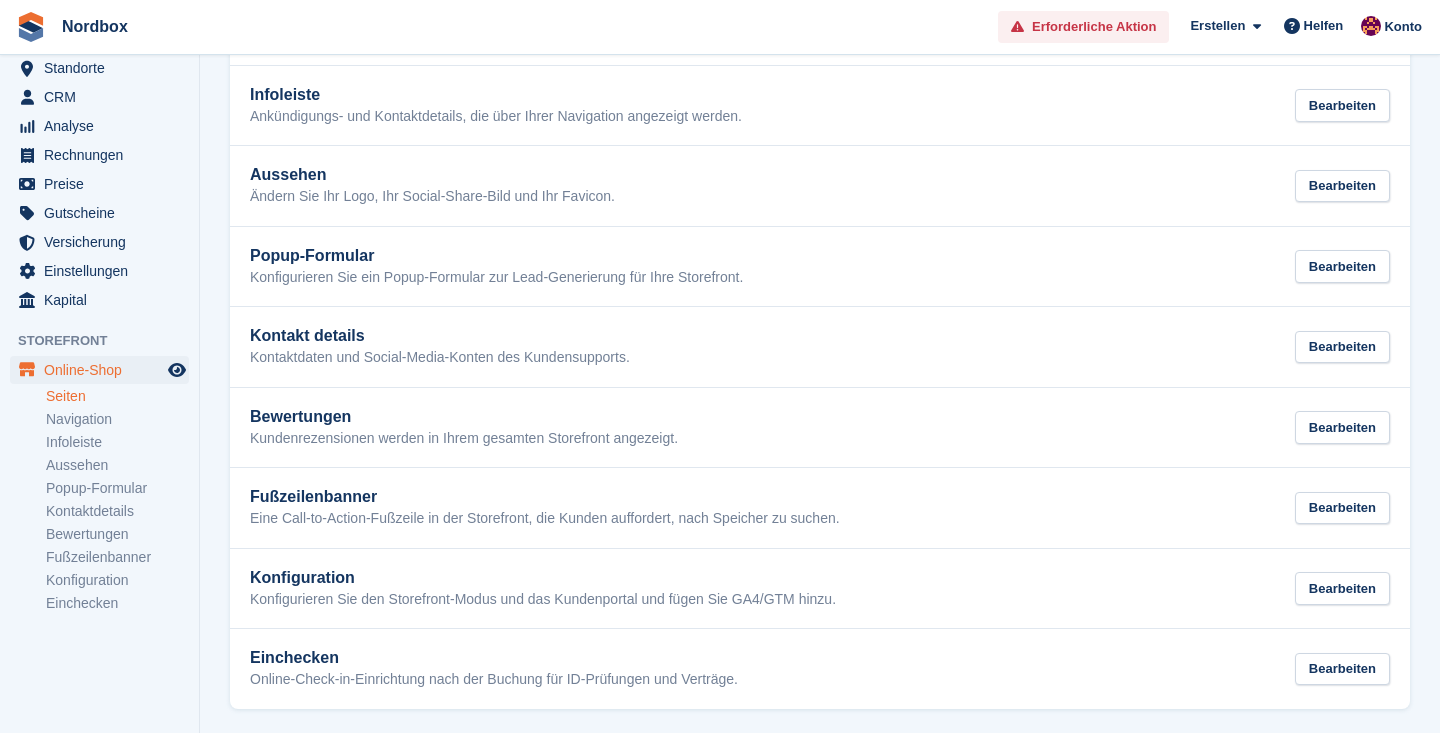 click on "Seiten" at bounding box center (117, 396) 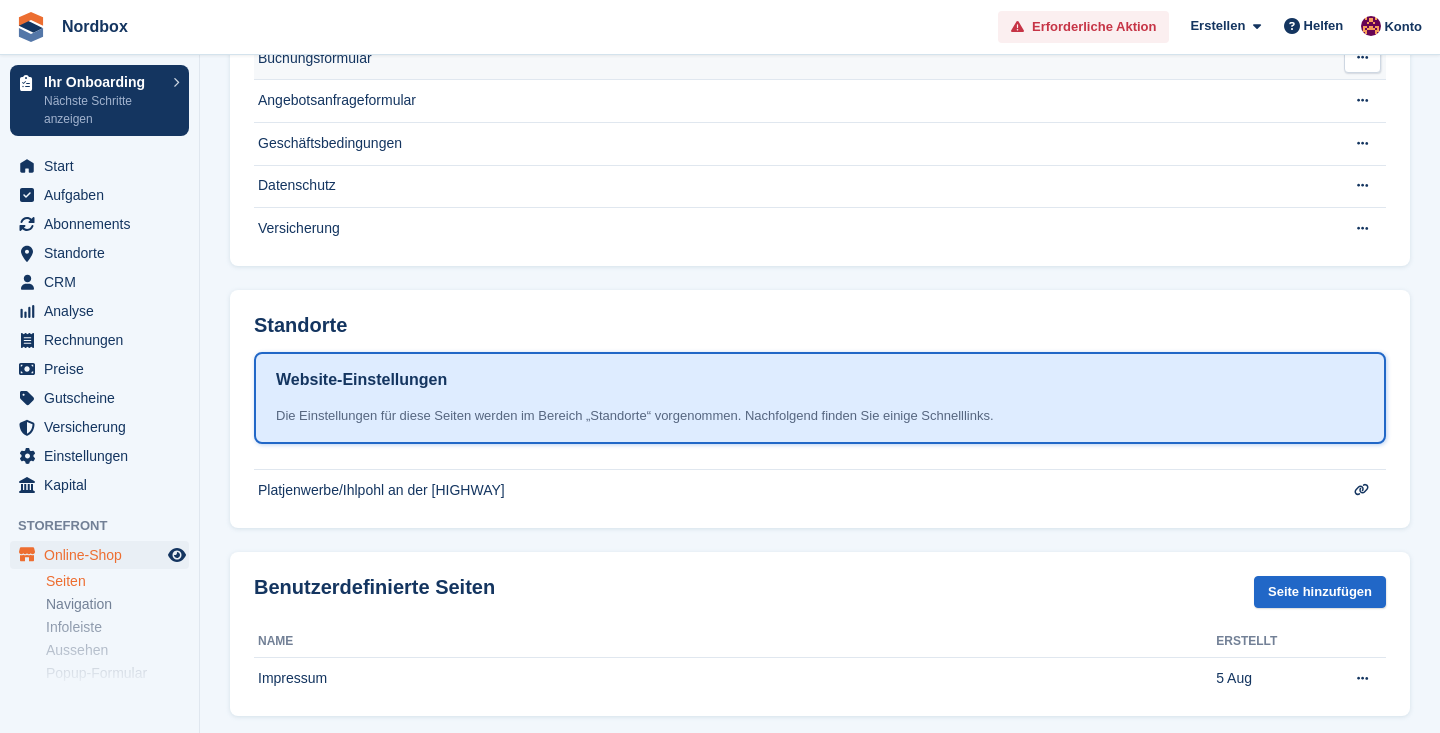 scroll, scrollTop: 0, scrollLeft: 0, axis: both 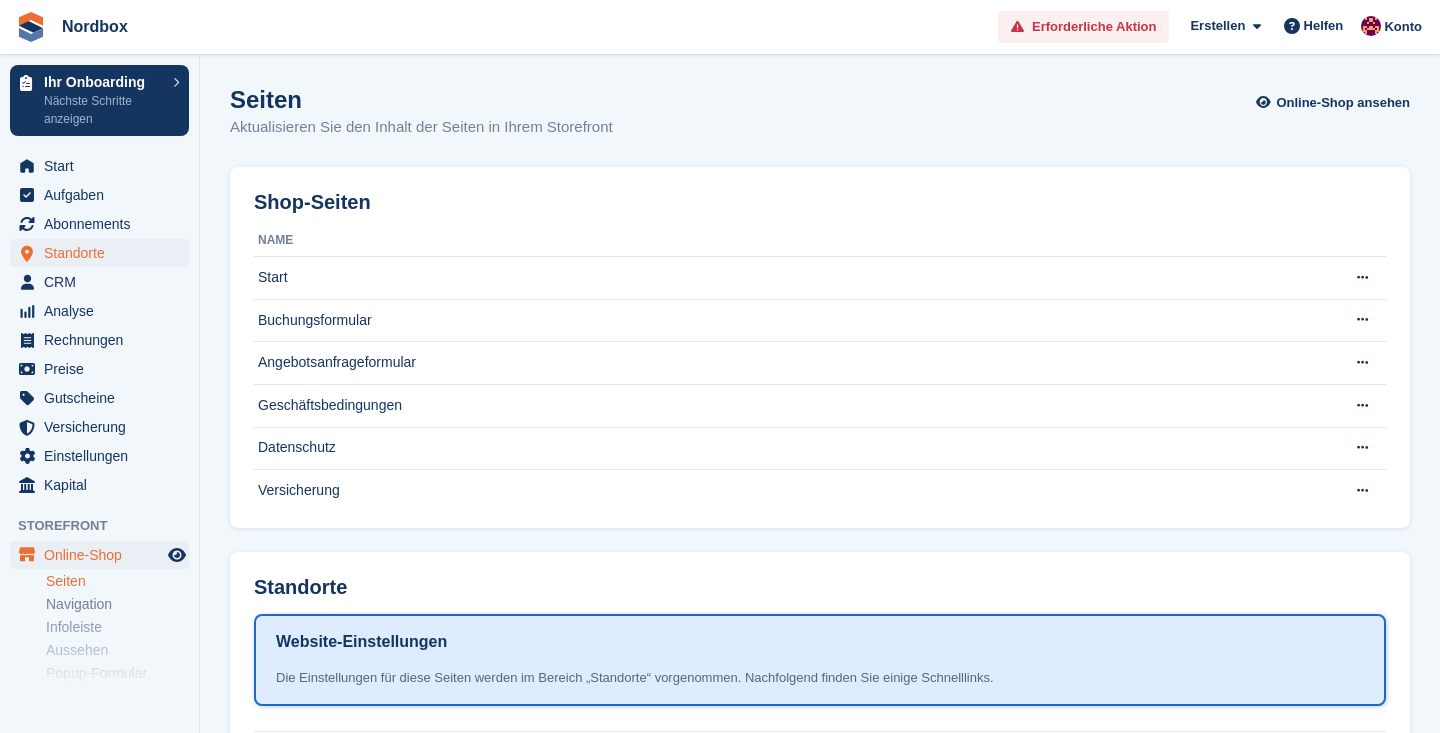 click on "Standorte" at bounding box center (104, 253) 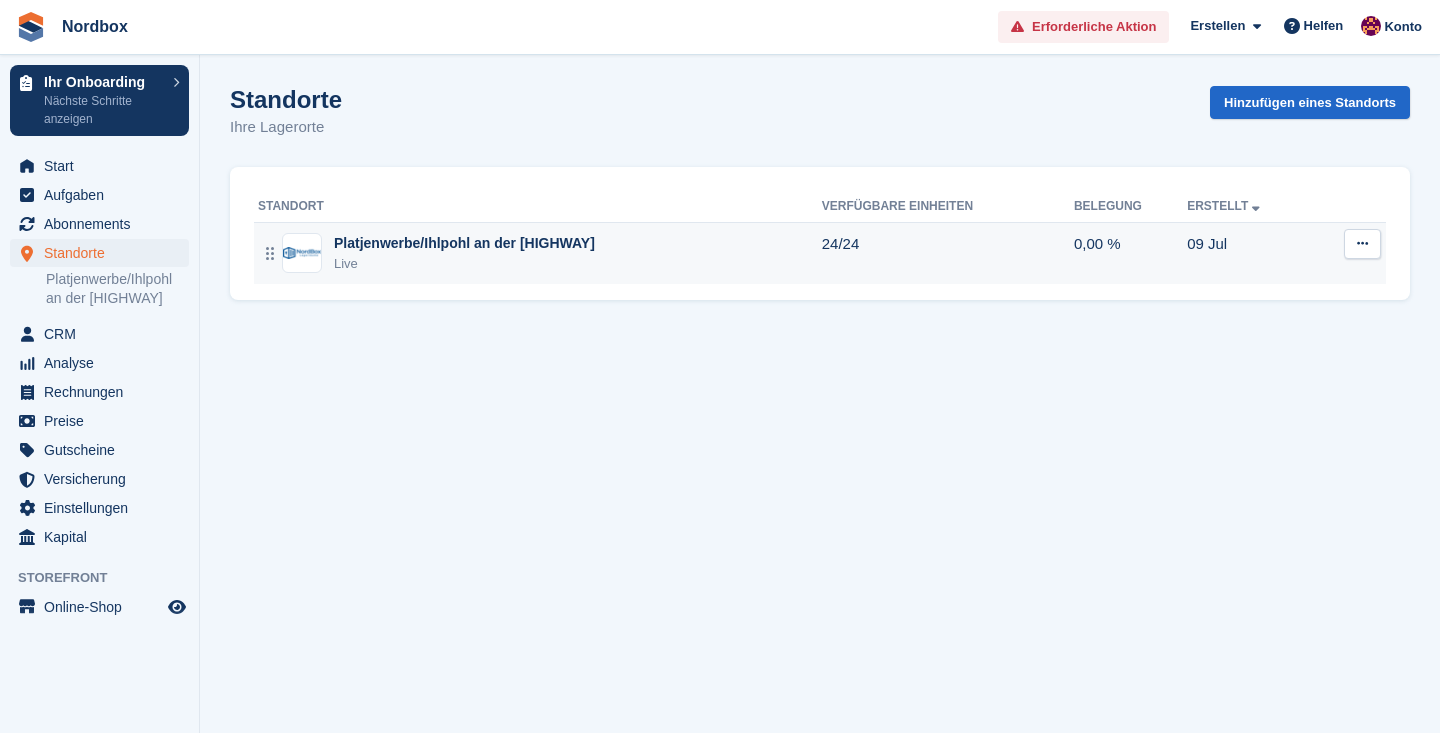 click on "Live" at bounding box center (464, 264) 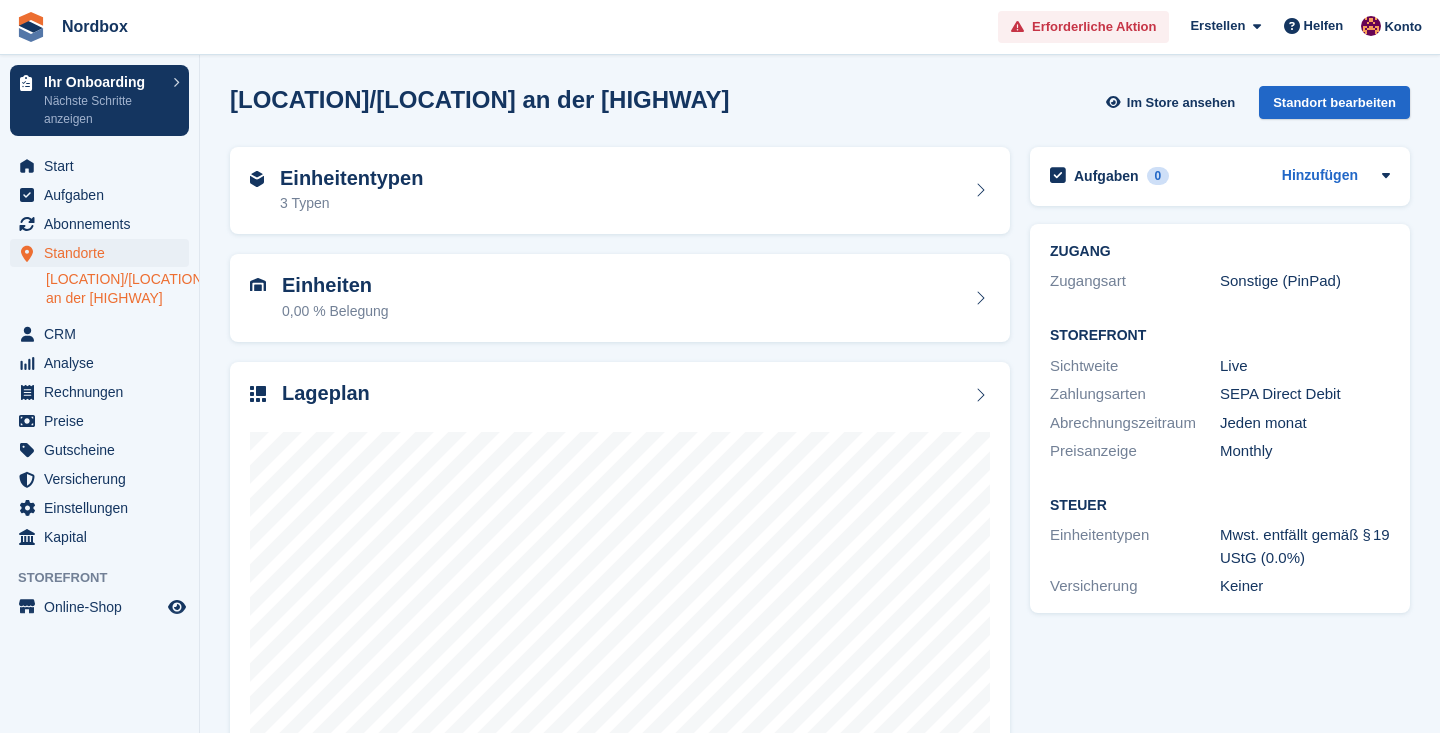 scroll, scrollTop: 0, scrollLeft: 0, axis: both 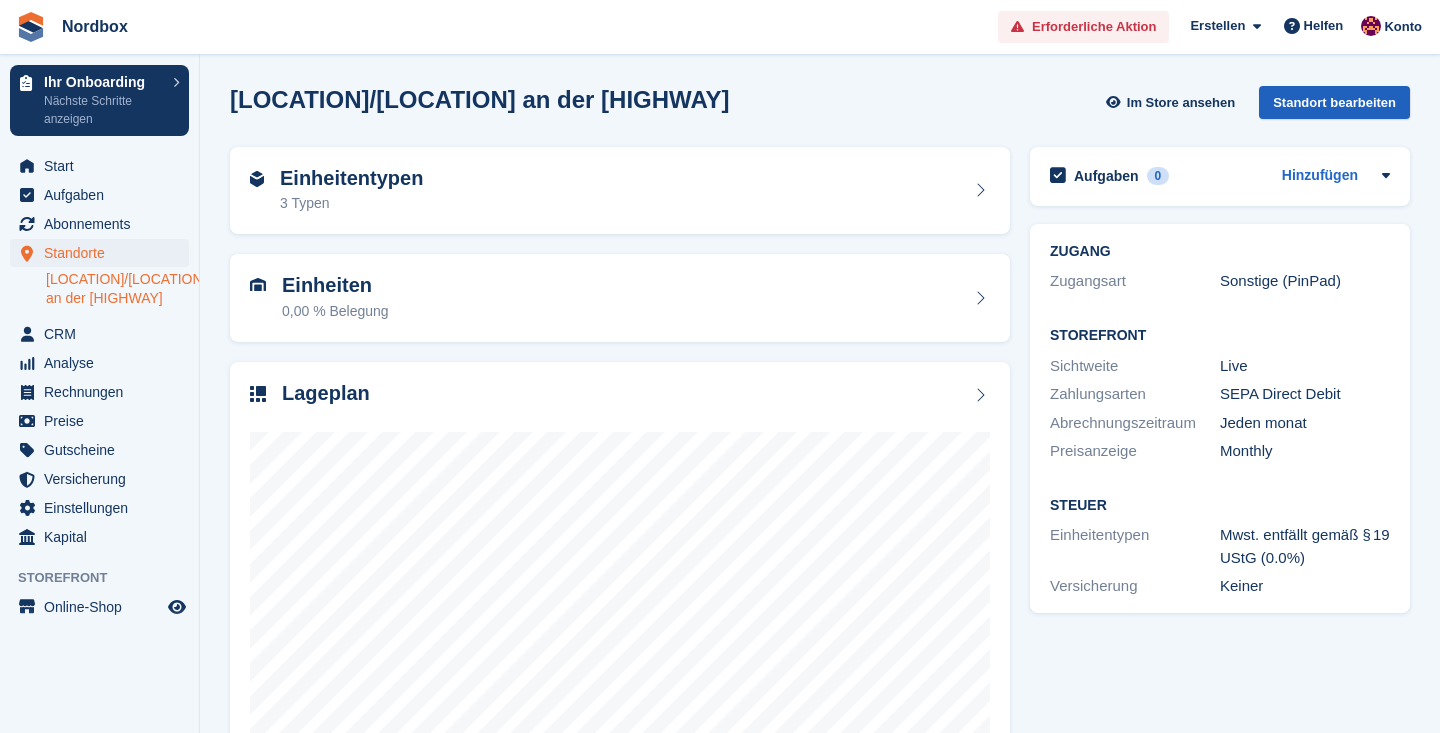click on "Standort bearbeiten" at bounding box center [1334, 102] 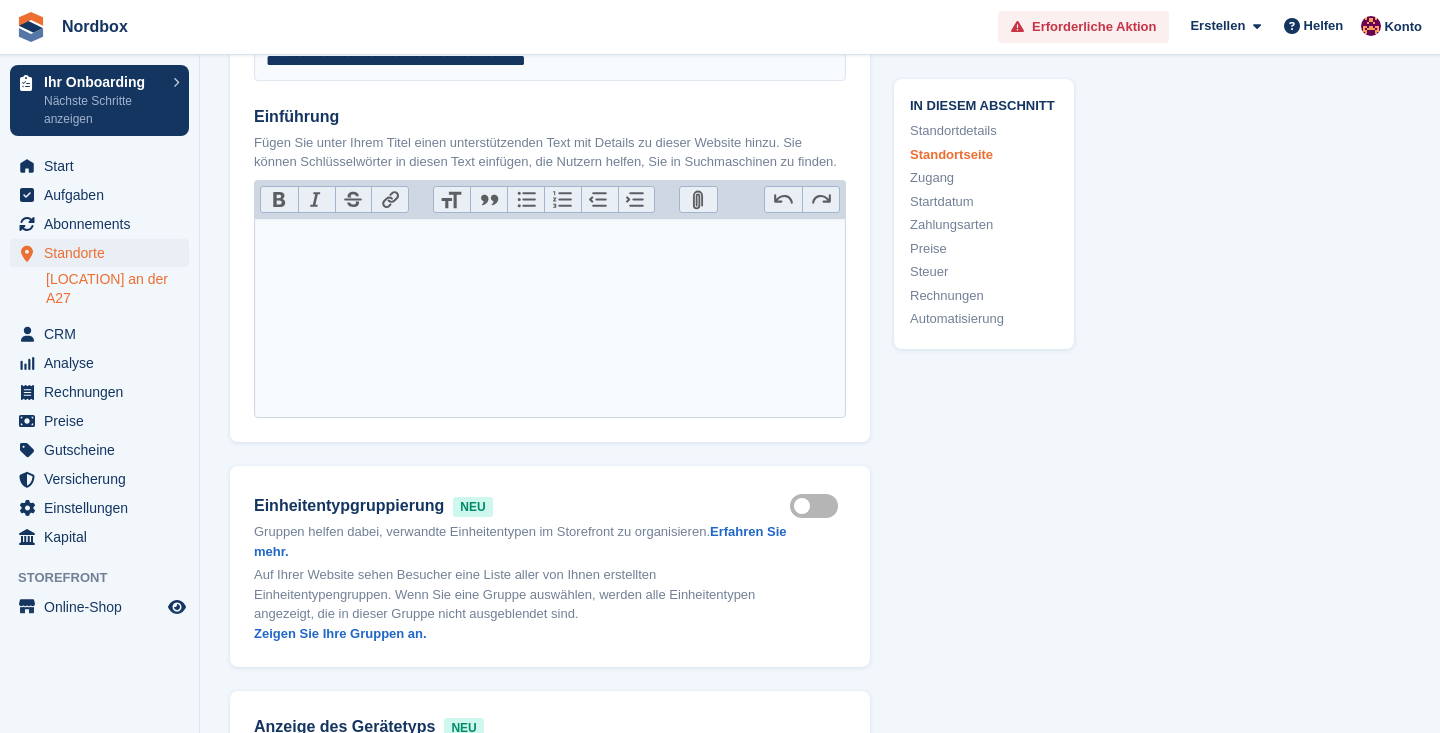 click at bounding box center [550, 318] 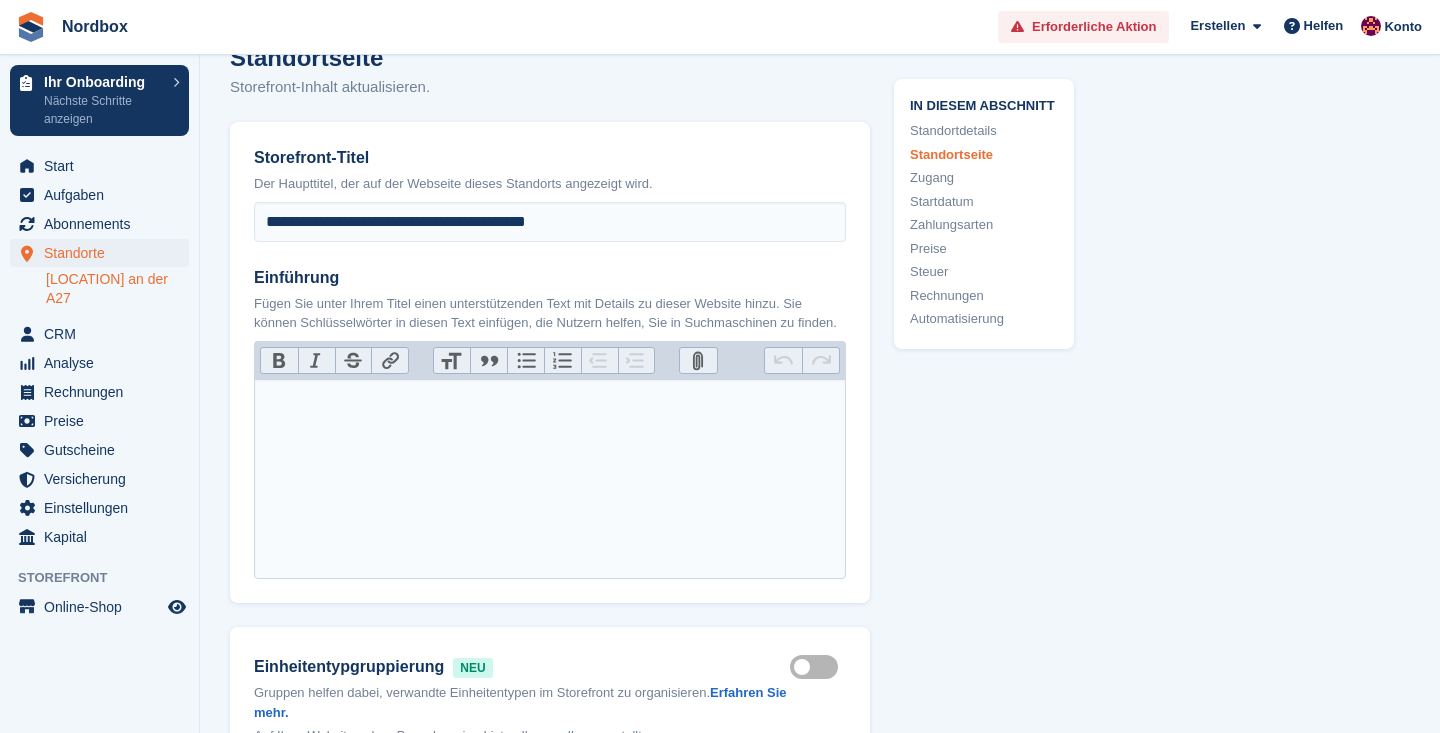 scroll, scrollTop: 794, scrollLeft: 0, axis: vertical 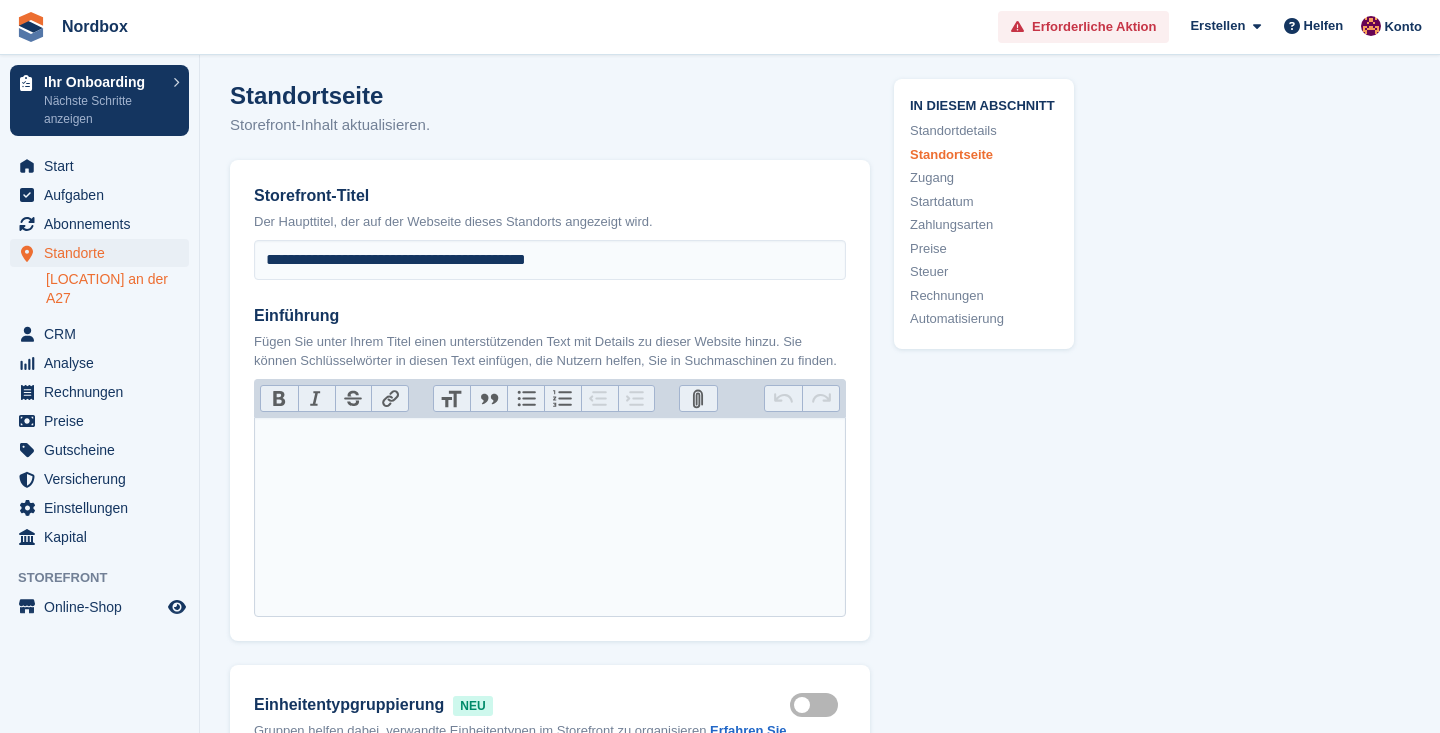 type on "**********" 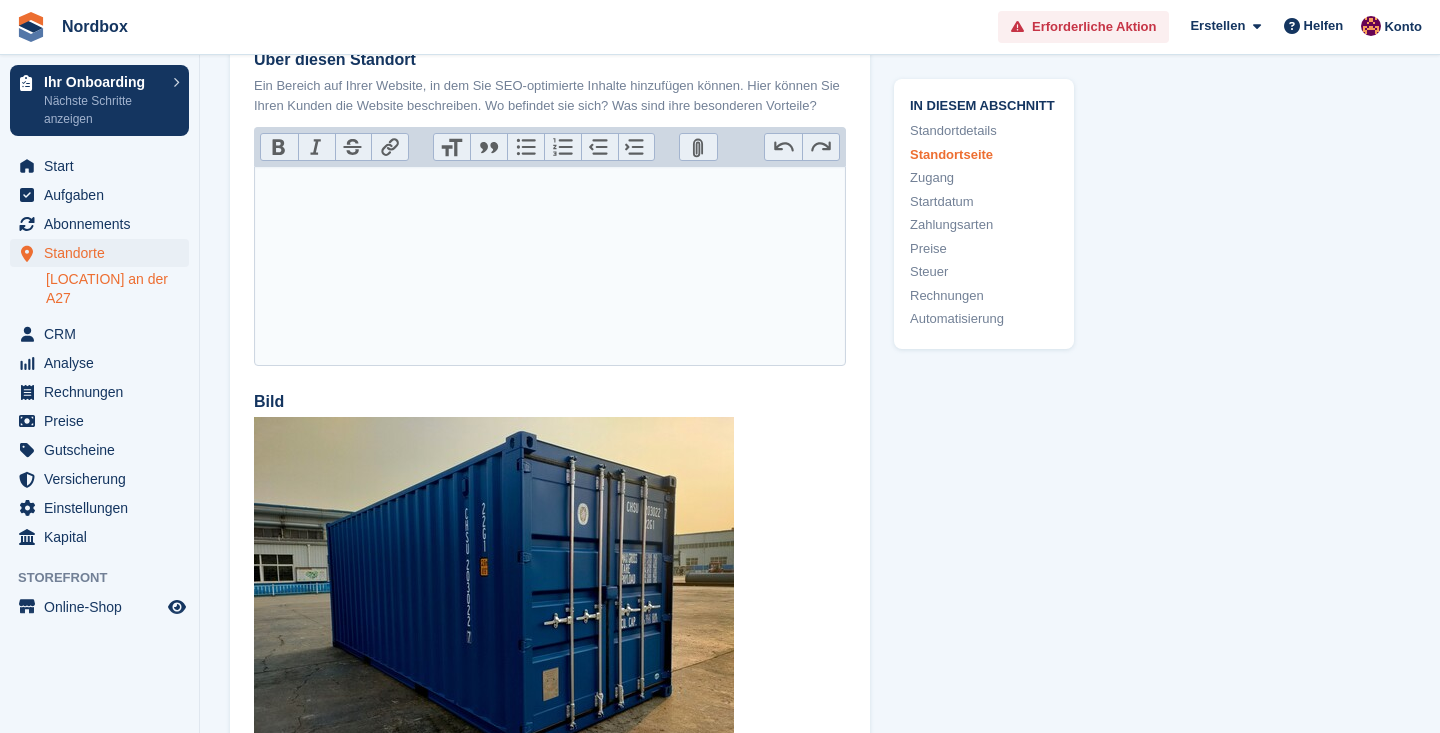 scroll, scrollTop: 2814, scrollLeft: 0, axis: vertical 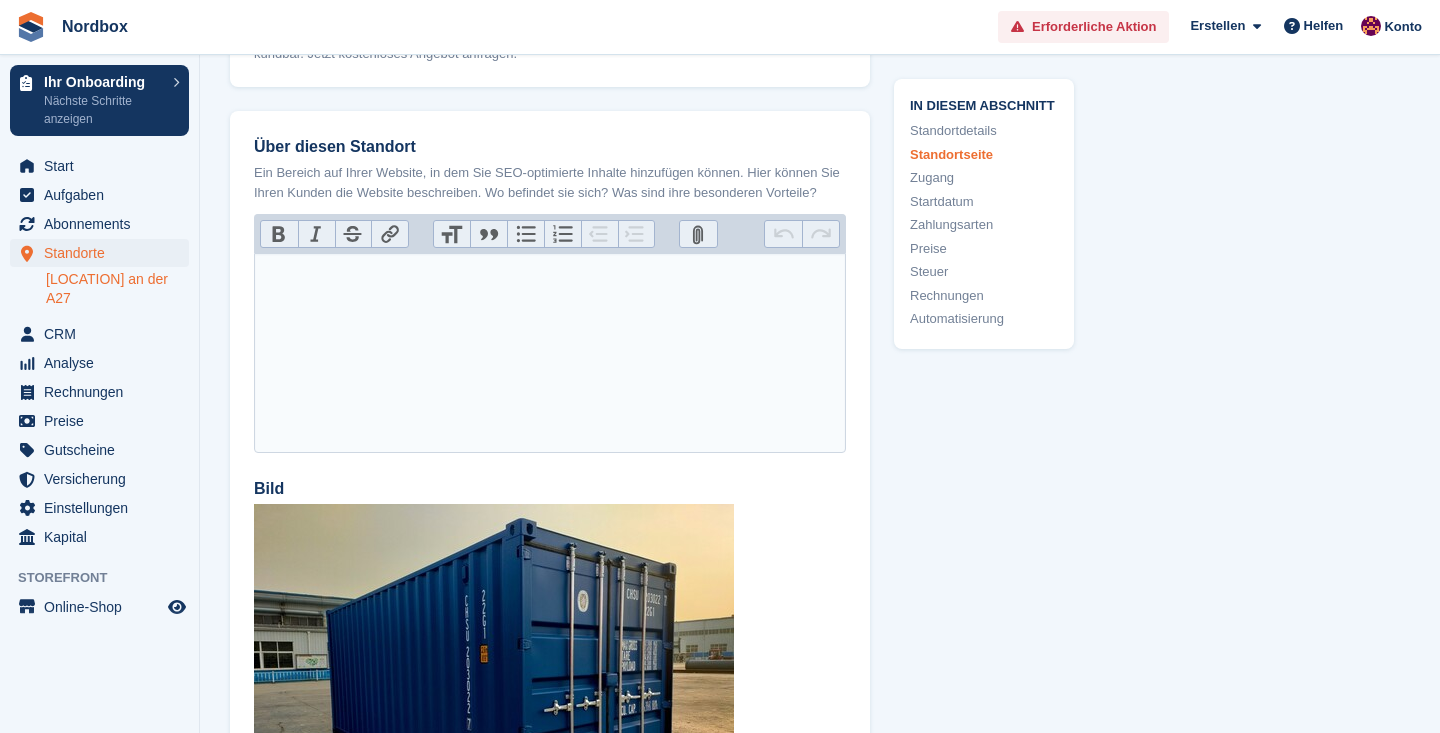 click at bounding box center (550, 353) 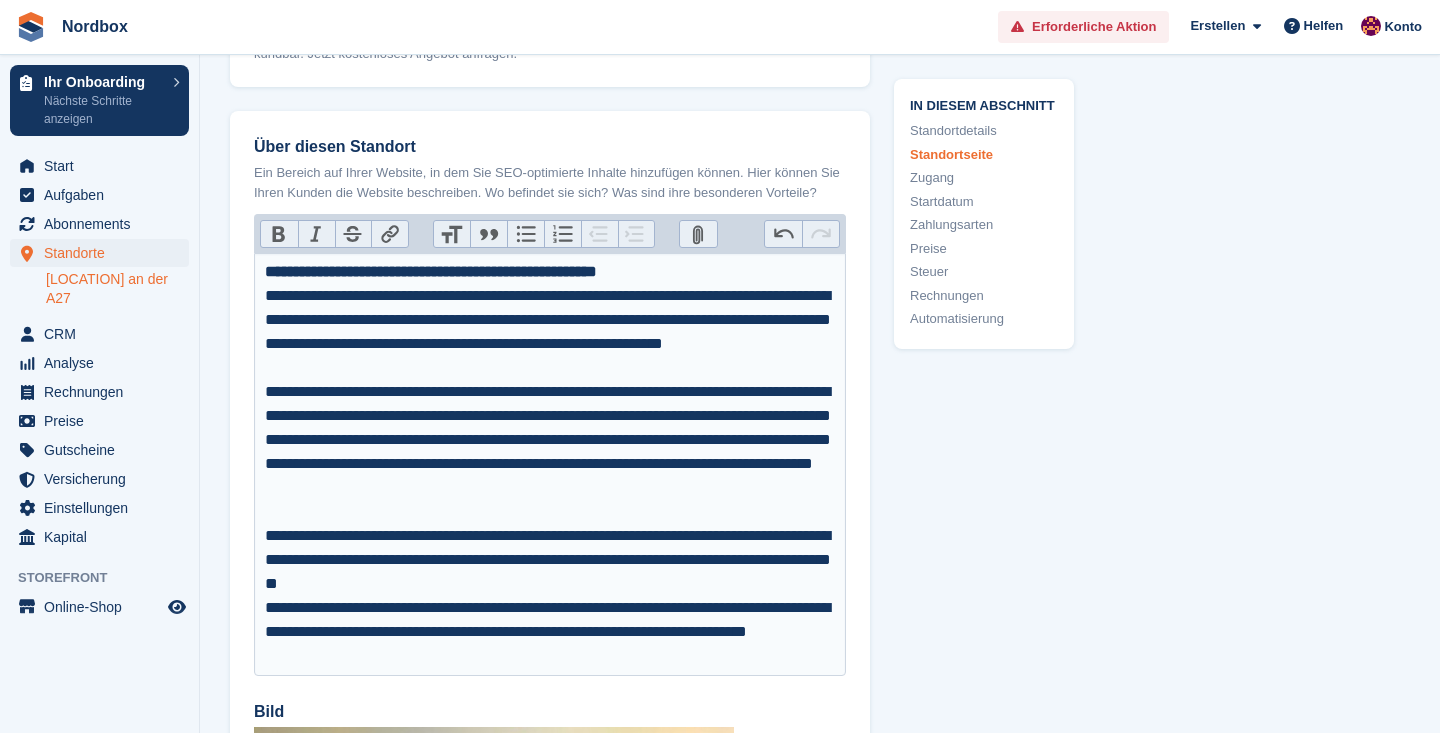 type on "**********" 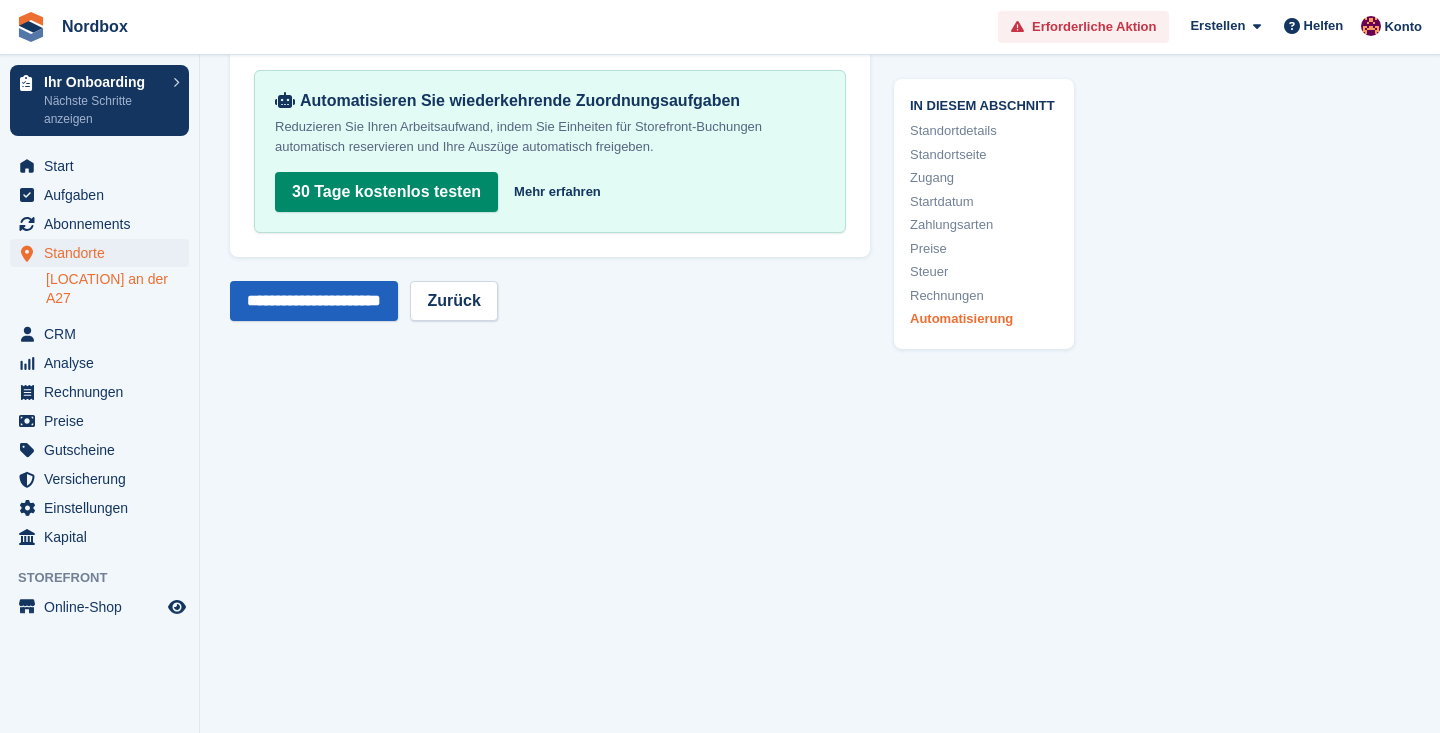 scroll, scrollTop: 8883, scrollLeft: 0, axis: vertical 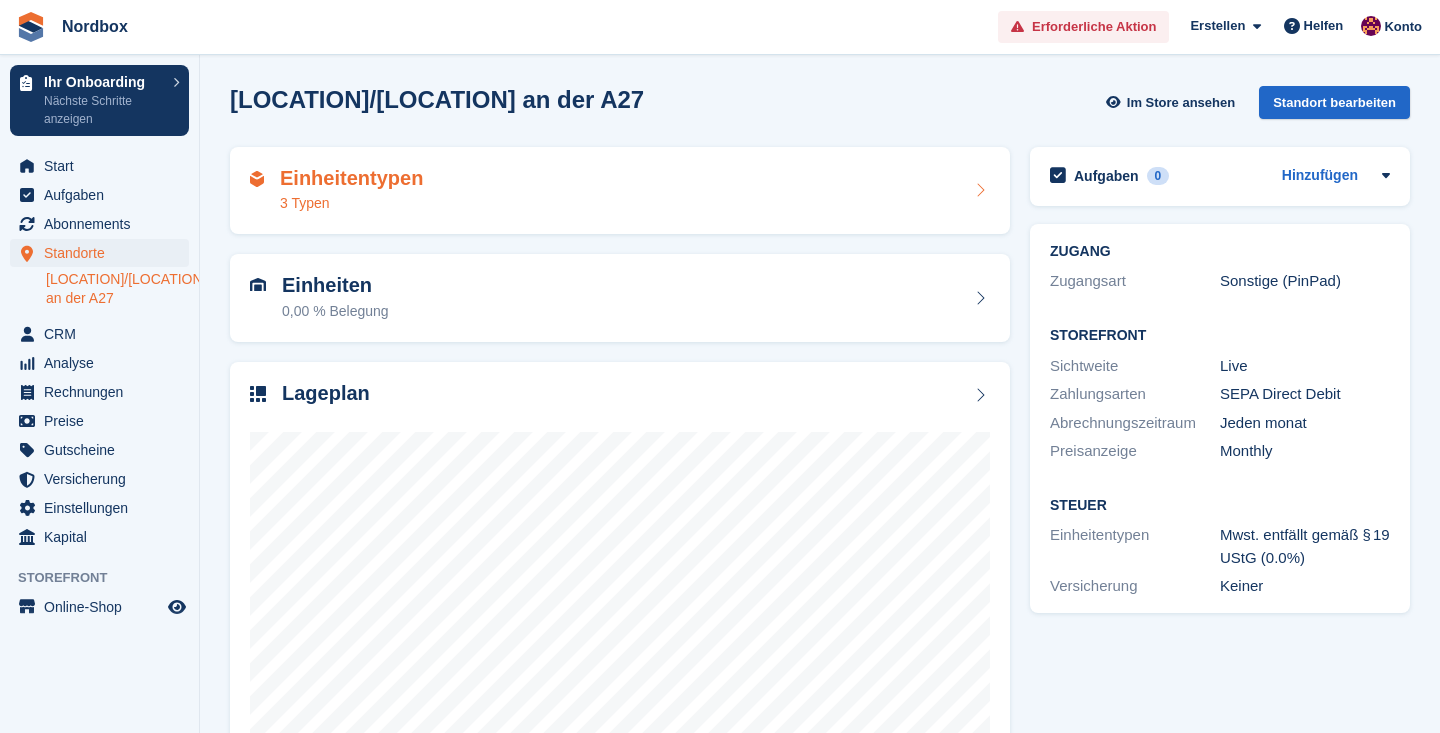 click on "Einheitentypen
3 Typen" at bounding box center (620, 191) 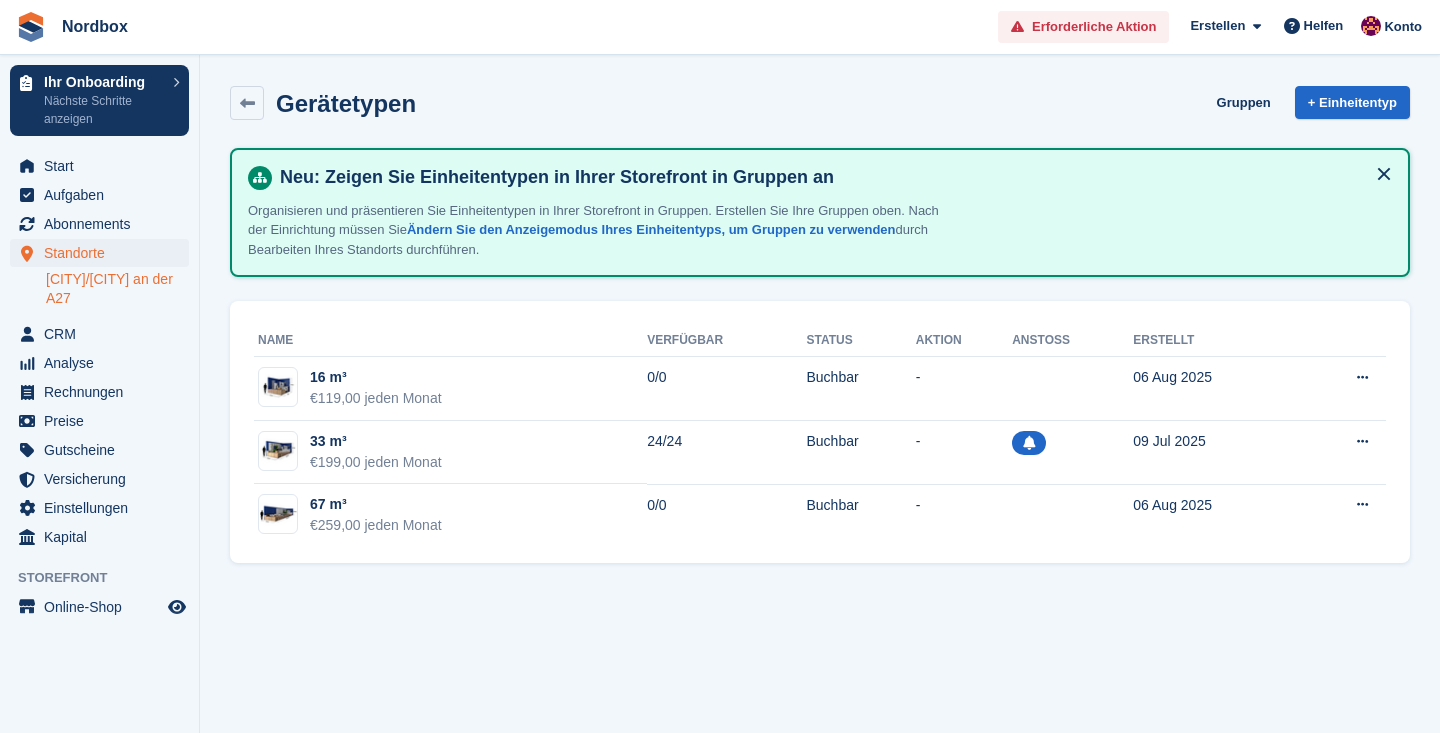 scroll, scrollTop: 0, scrollLeft: 0, axis: both 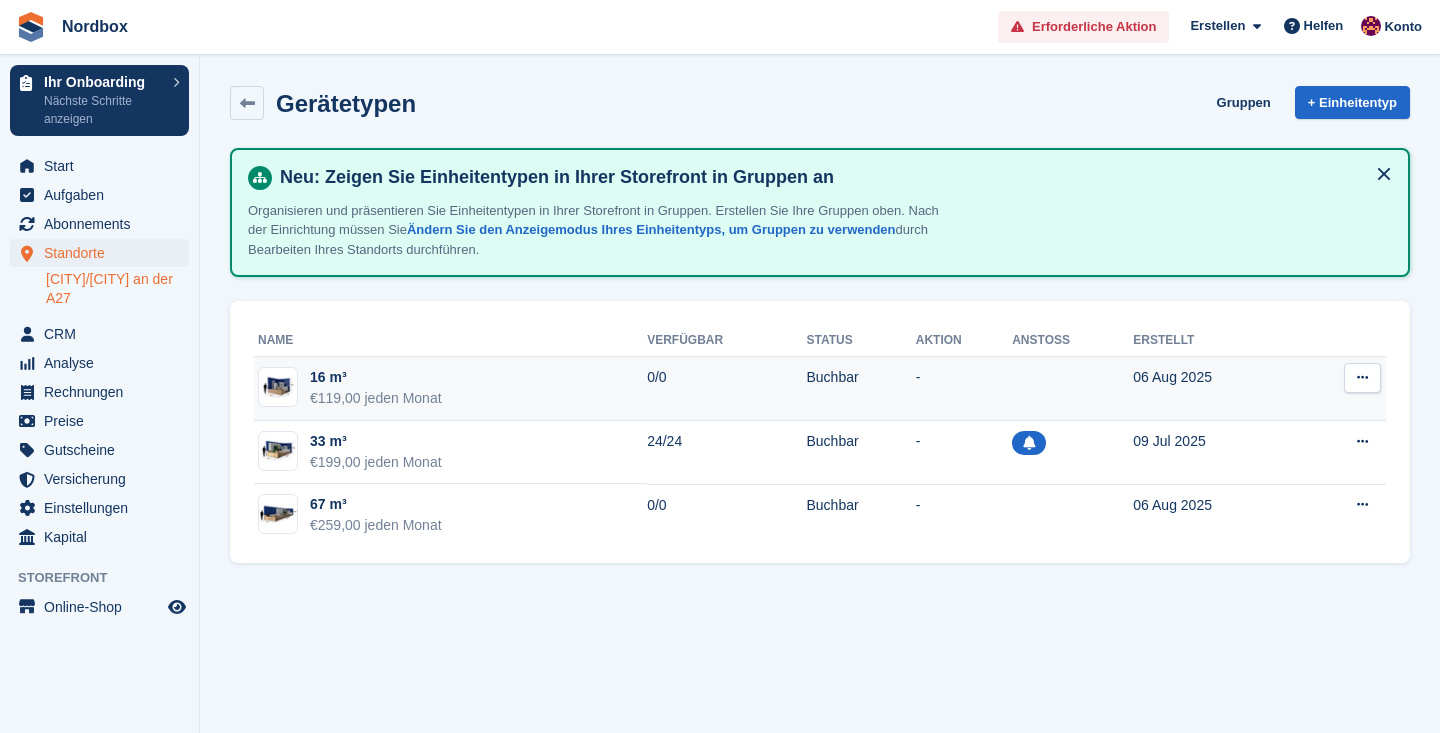 click at bounding box center (1362, 377) 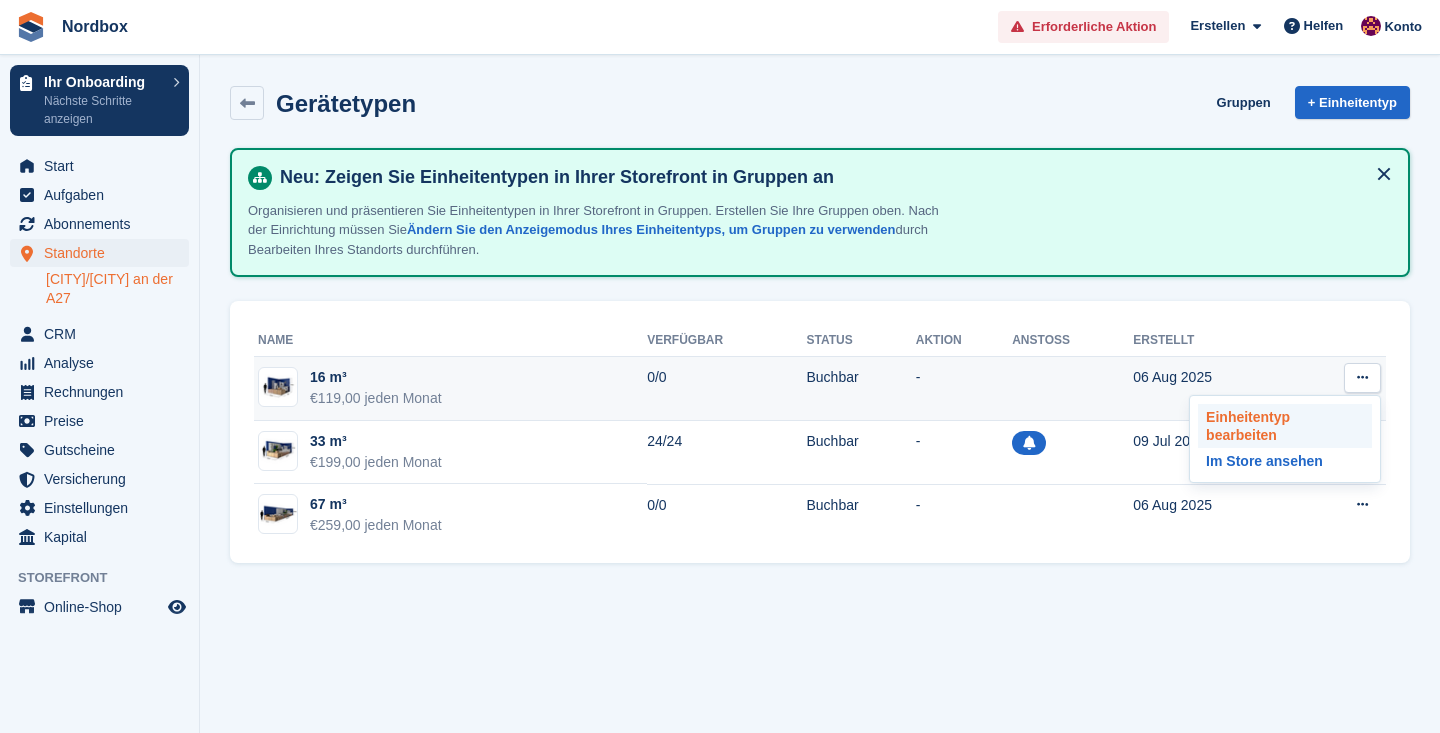 click on "Einheitentyp bearbeiten" at bounding box center (1285, 426) 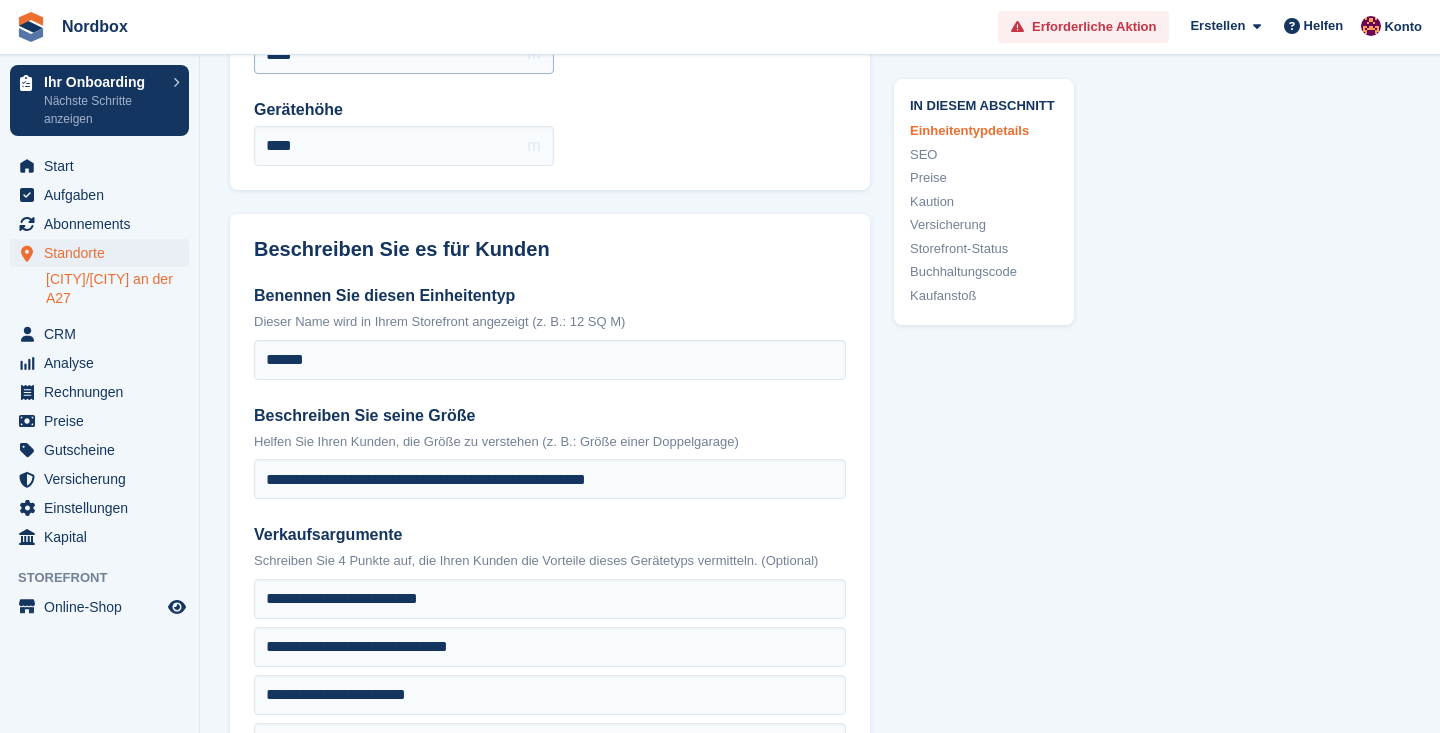 scroll, scrollTop: 341, scrollLeft: 0, axis: vertical 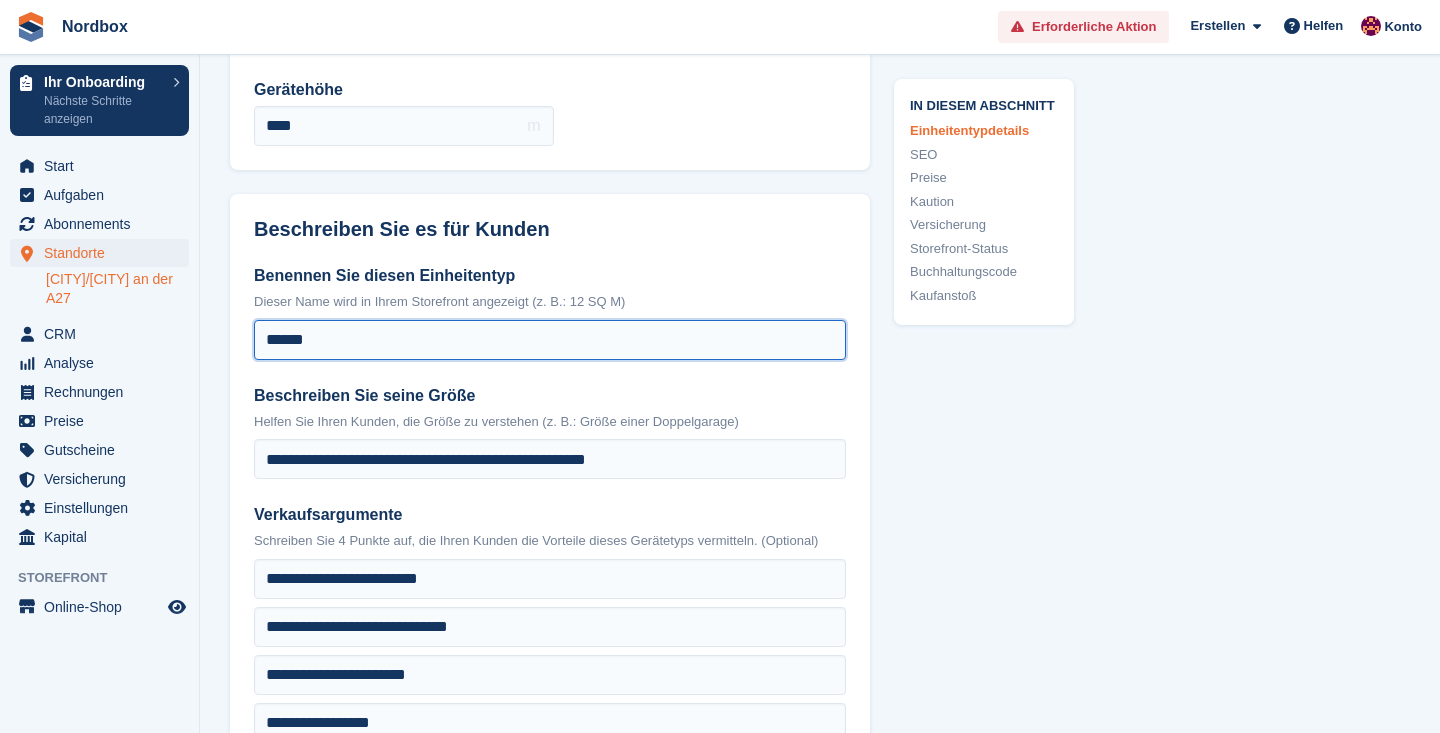 click on "******" at bounding box center (550, 340) 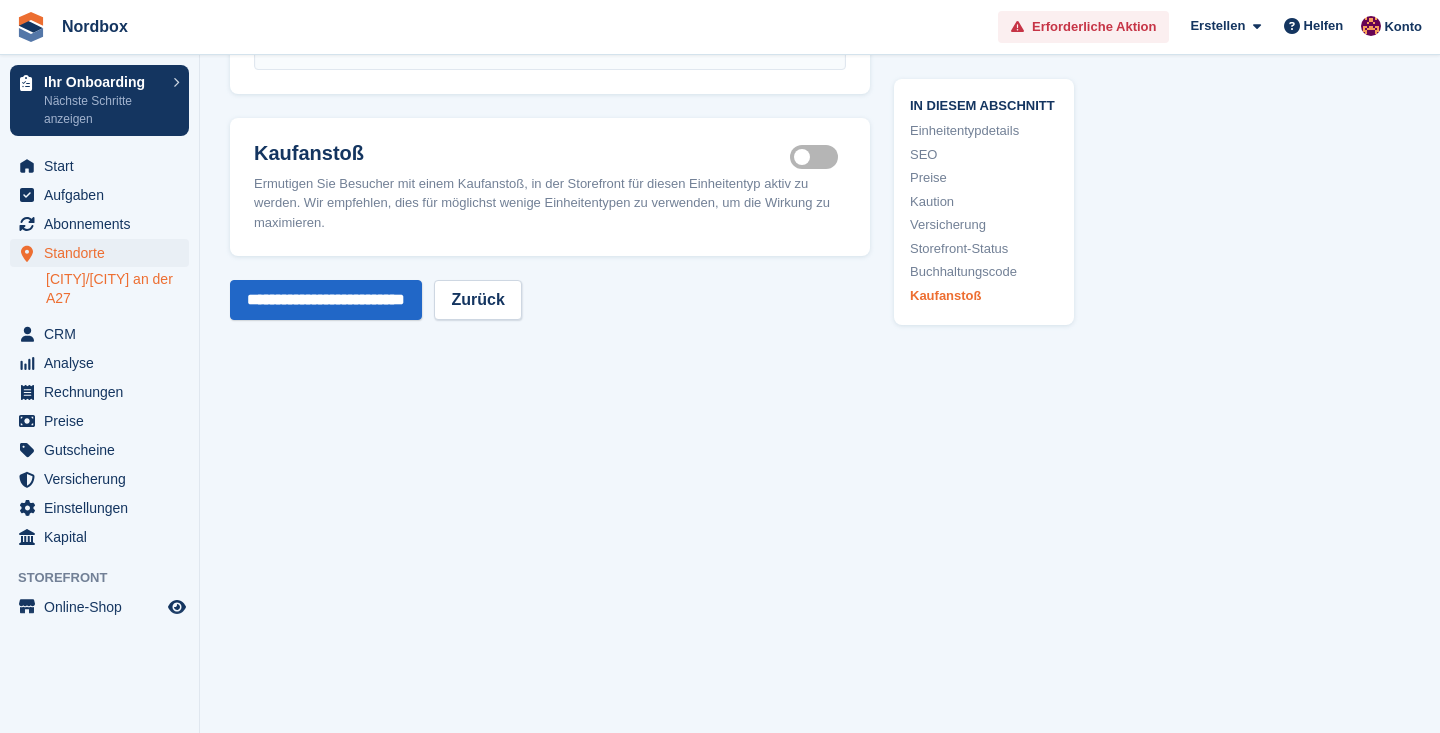 scroll, scrollTop: 3410, scrollLeft: 0, axis: vertical 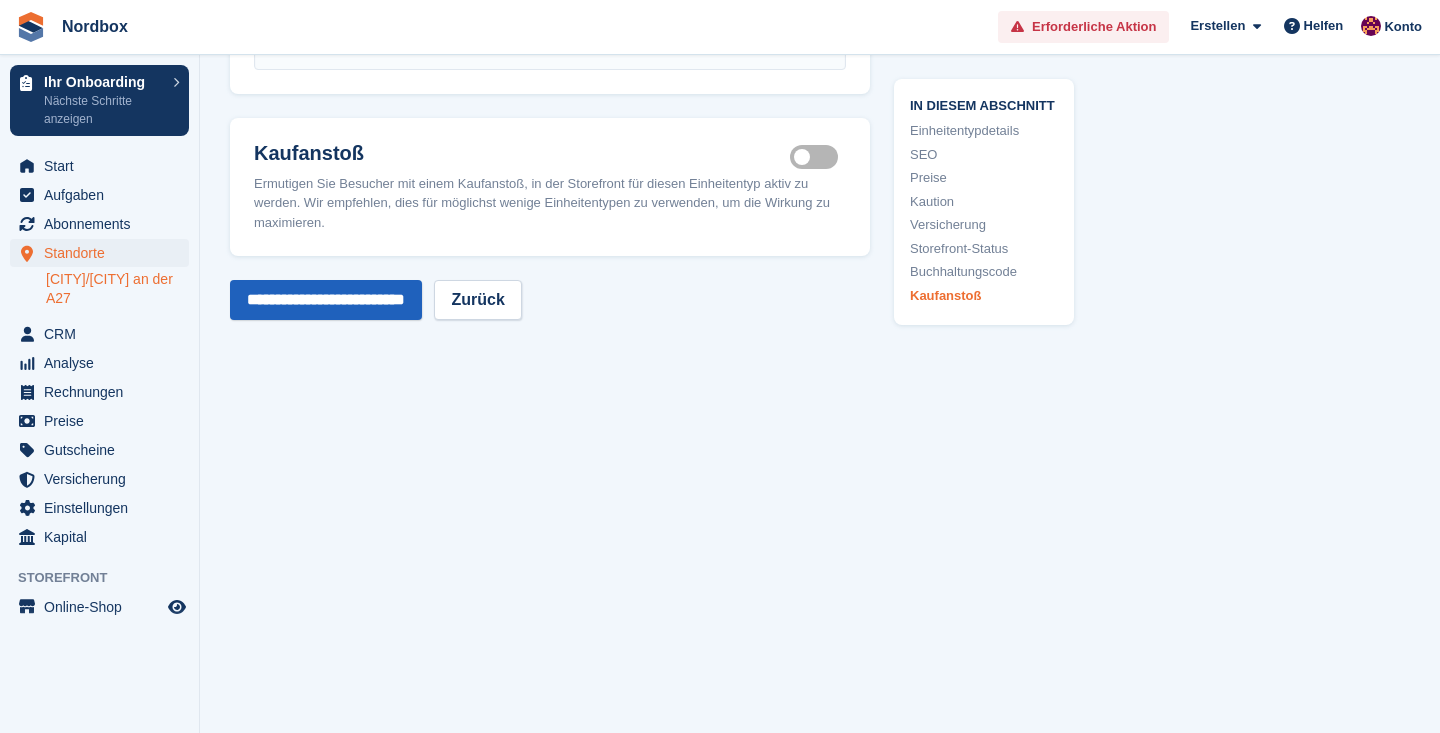 type on "**********" 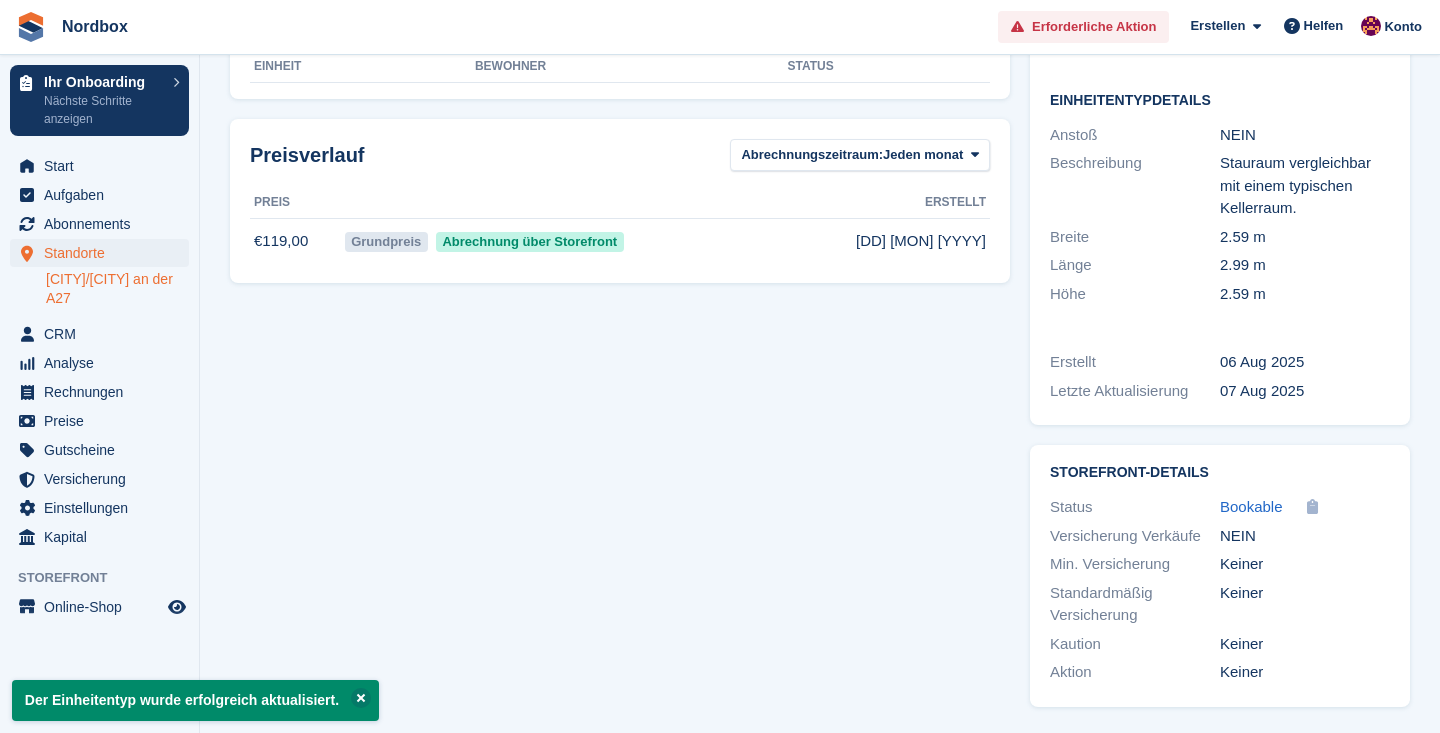 scroll, scrollTop: 0, scrollLeft: 0, axis: both 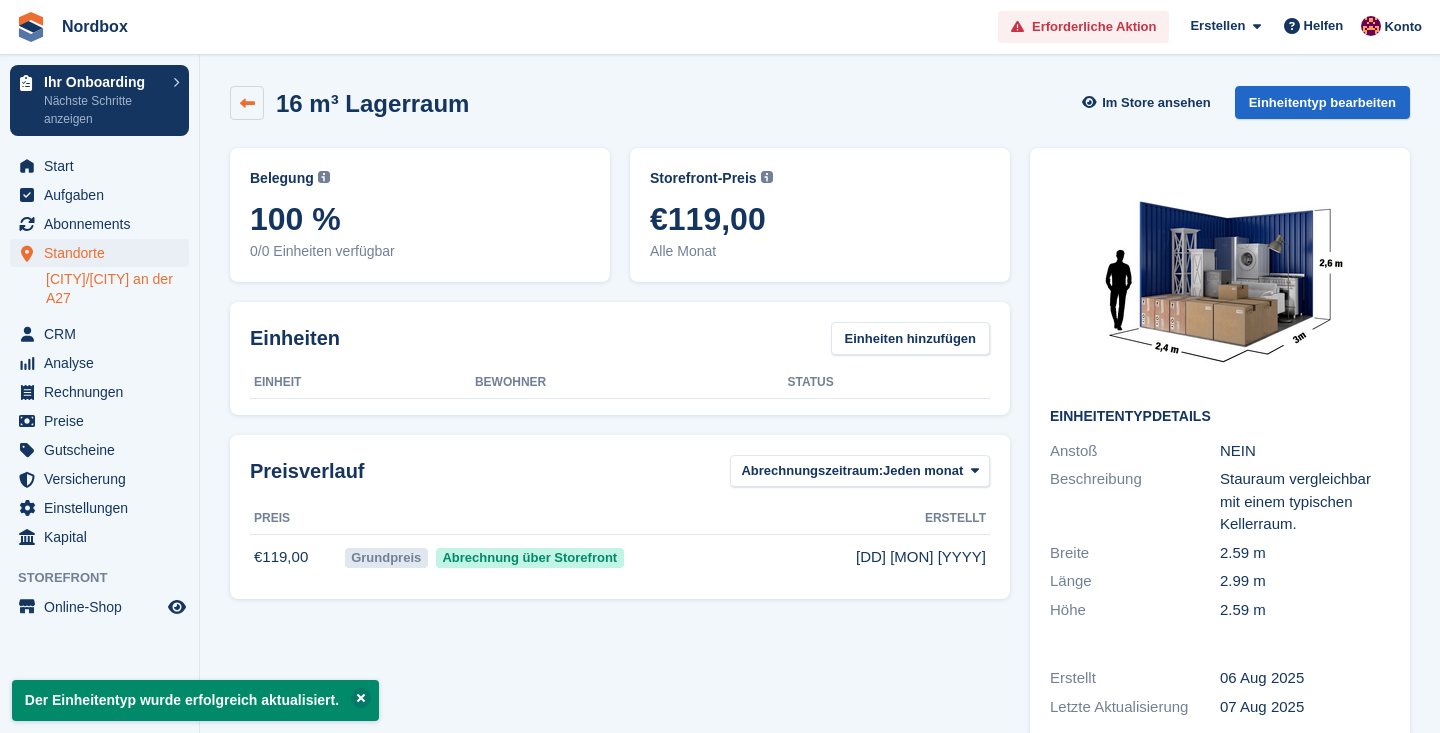 click at bounding box center (247, 103) 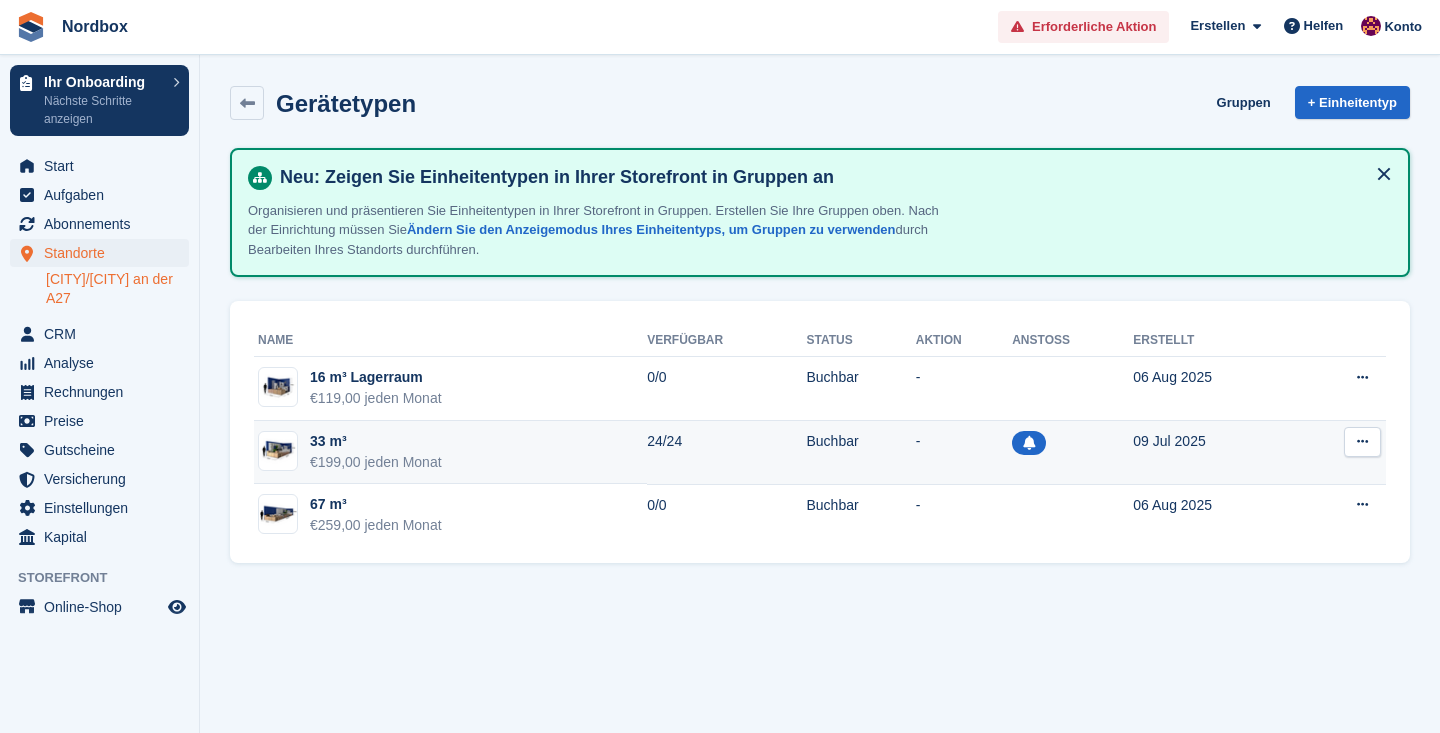 click at bounding box center [1362, 442] 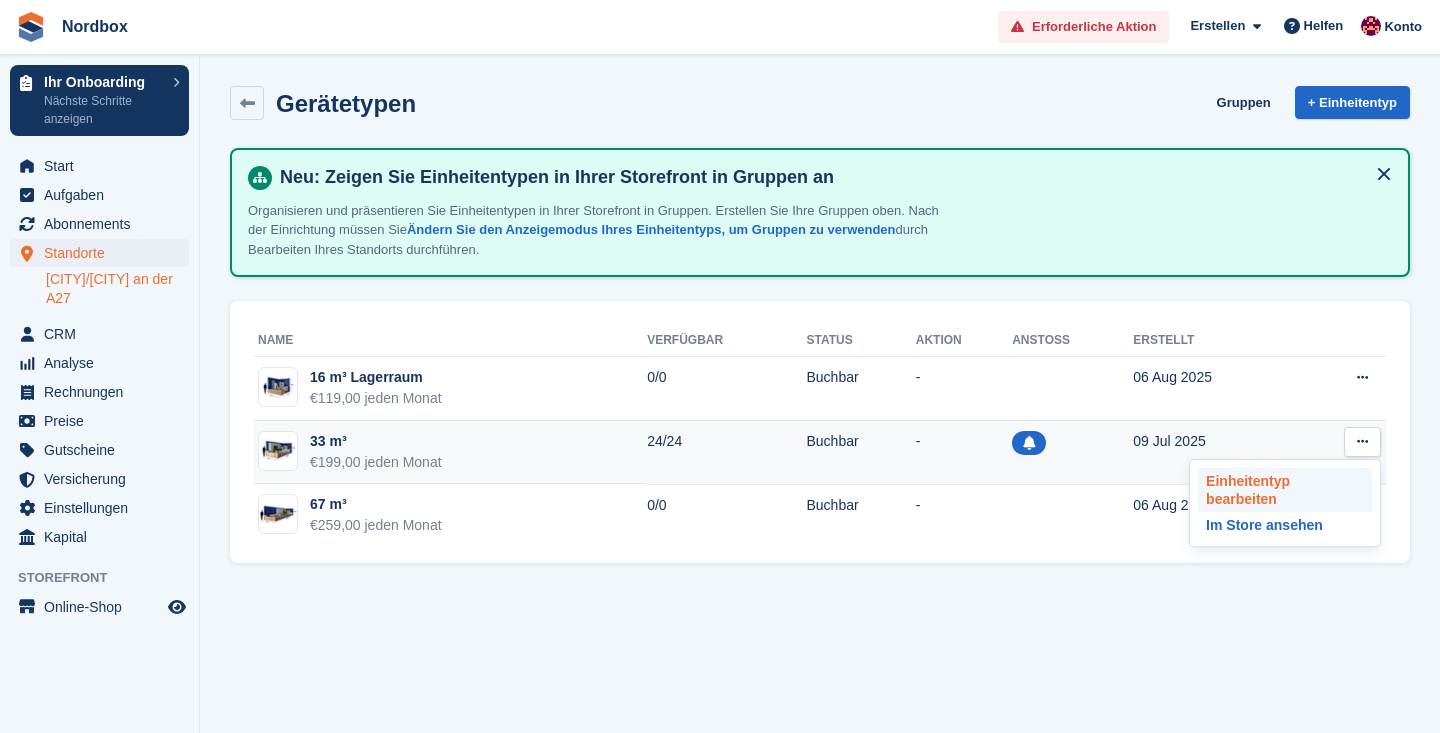 click on "Einheitentyp bearbeiten" at bounding box center [1285, 490] 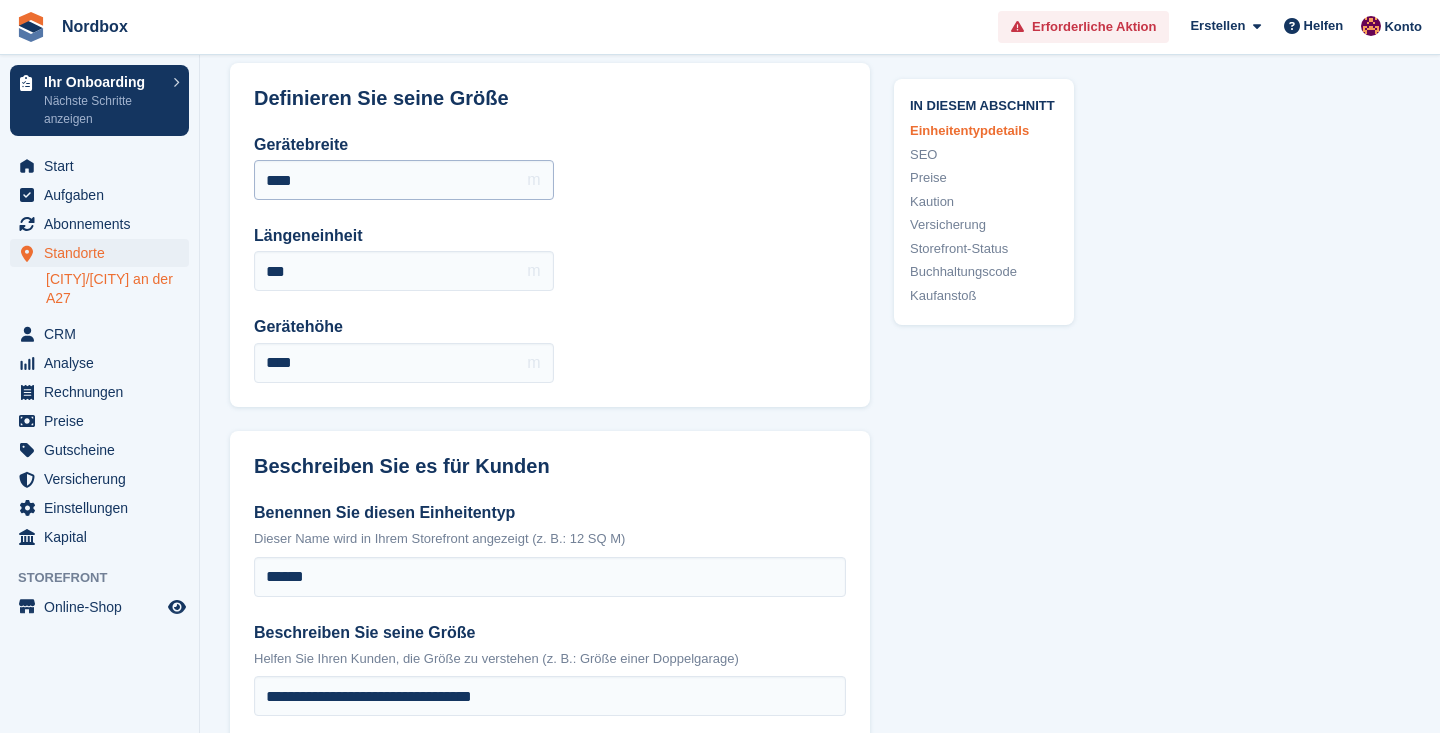 scroll, scrollTop: 195, scrollLeft: 0, axis: vertical 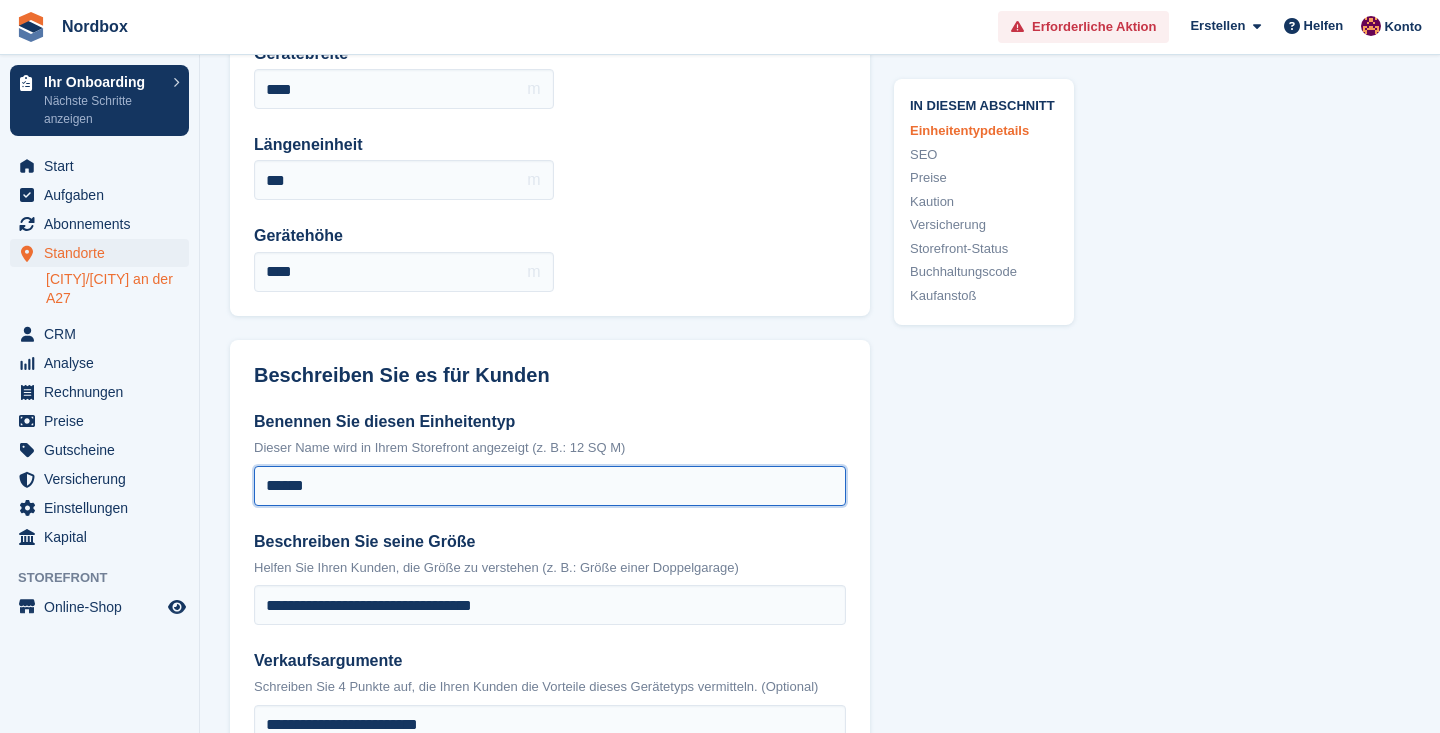 click on "******" at bounding box center (550, 486) 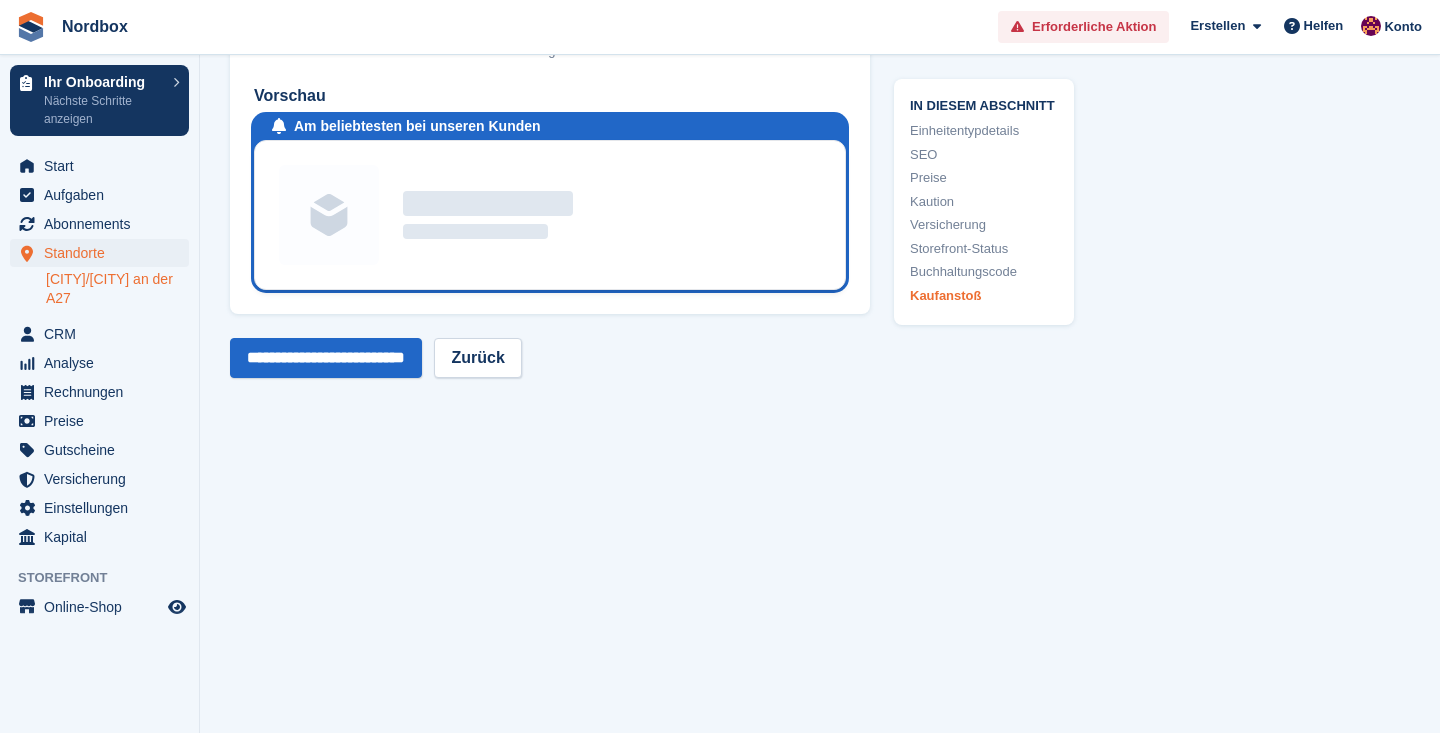scroll, scrollTop: 3871, scrollLeft: 0, axis: vertical 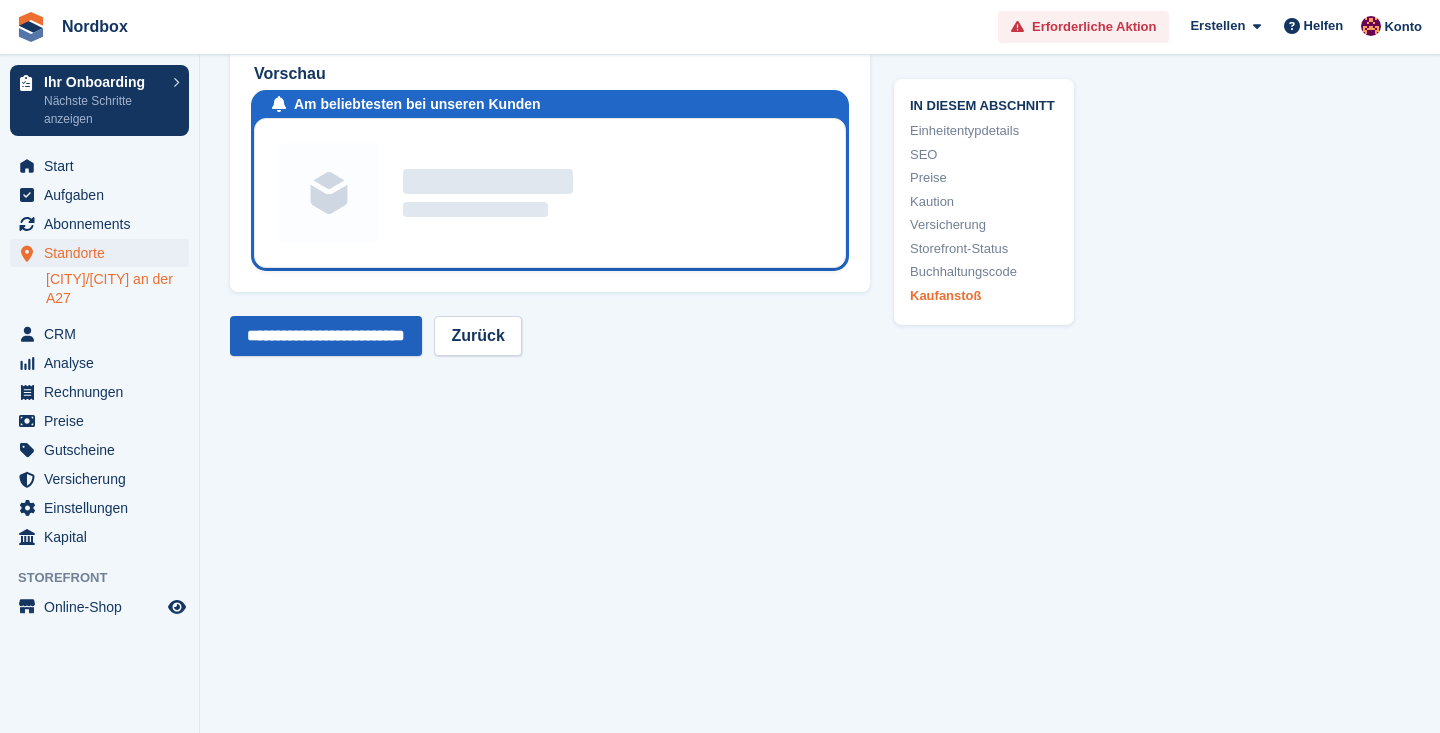 type on "**********" 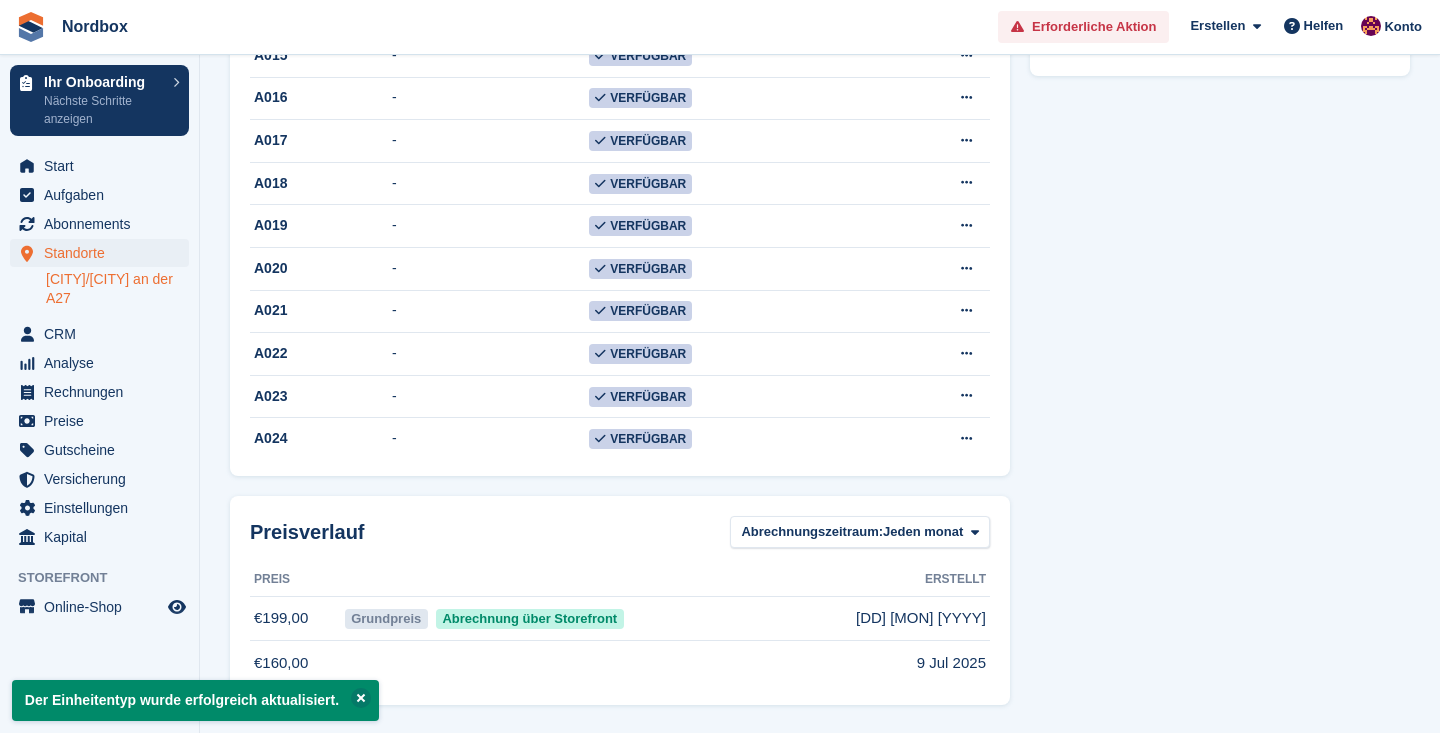 scroll, scrollTop: 0, scrollLeft: 0, axis: both 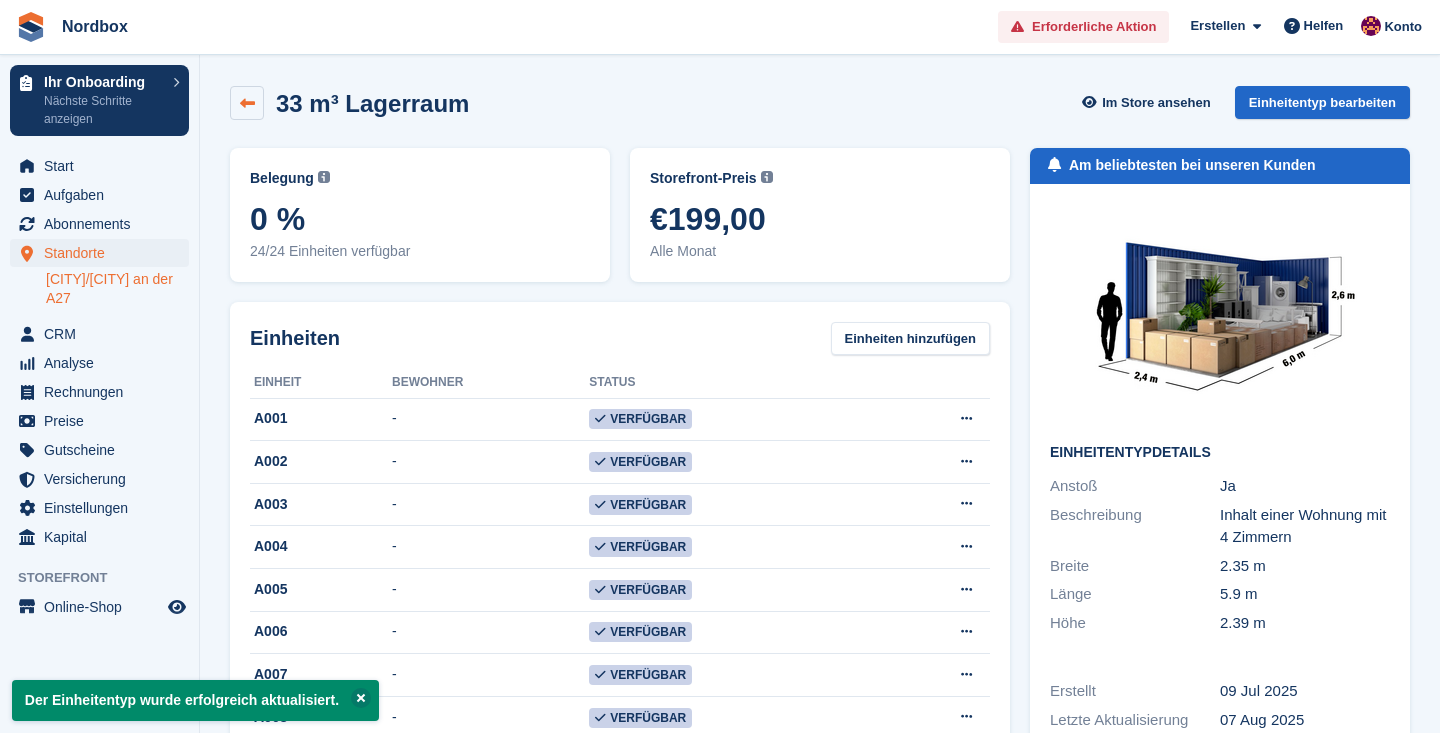 click at bounding box center (247, 103) 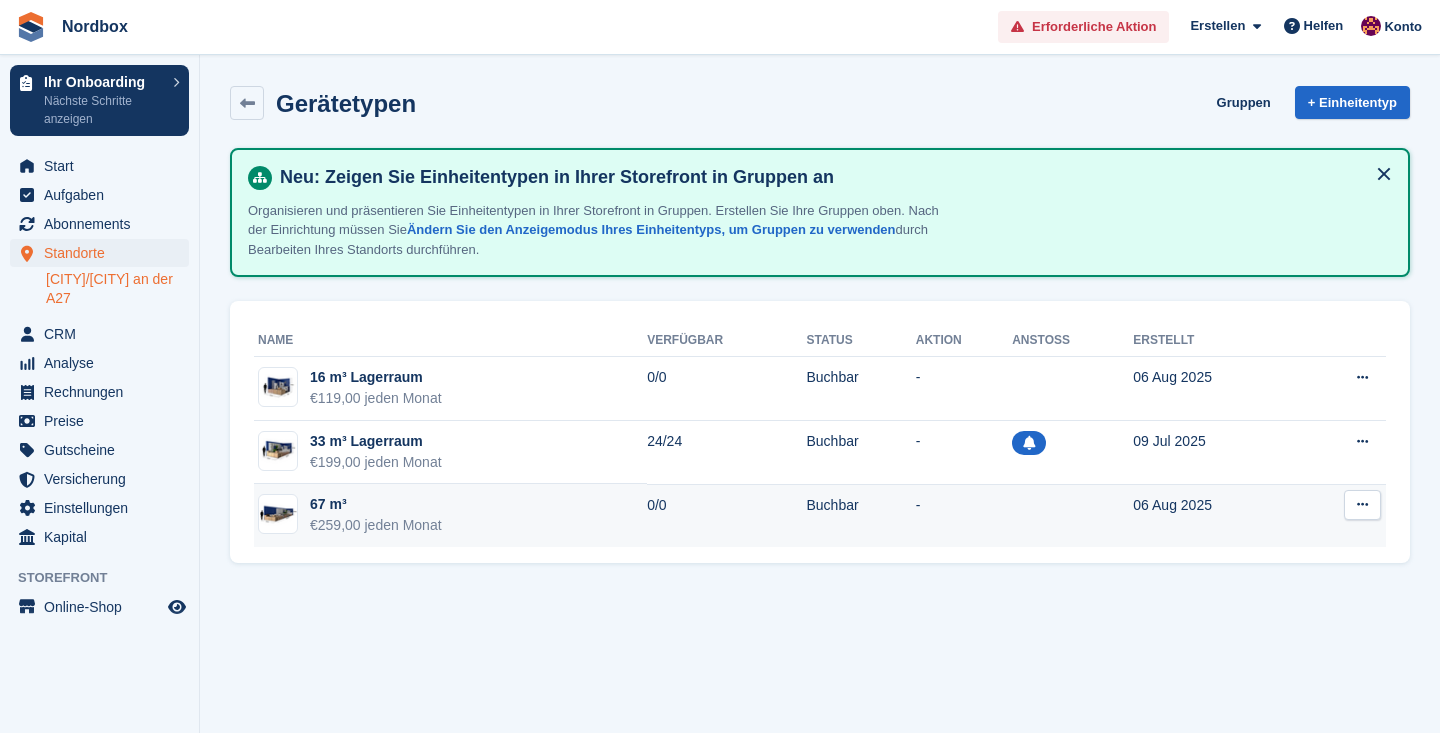 click at bounding box center [1362, 504] 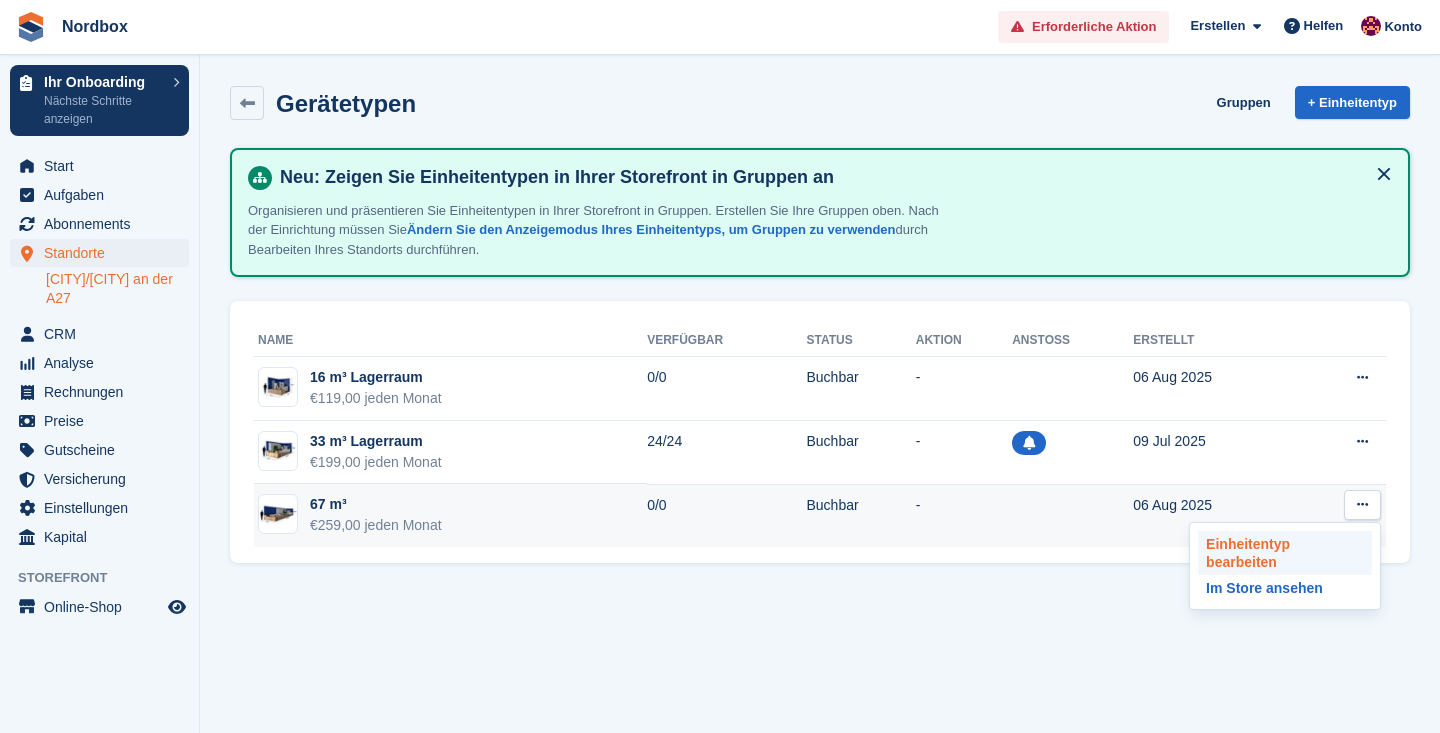 click on "Einheitentyp bearbeiten" at bounding box center (1285, 553) 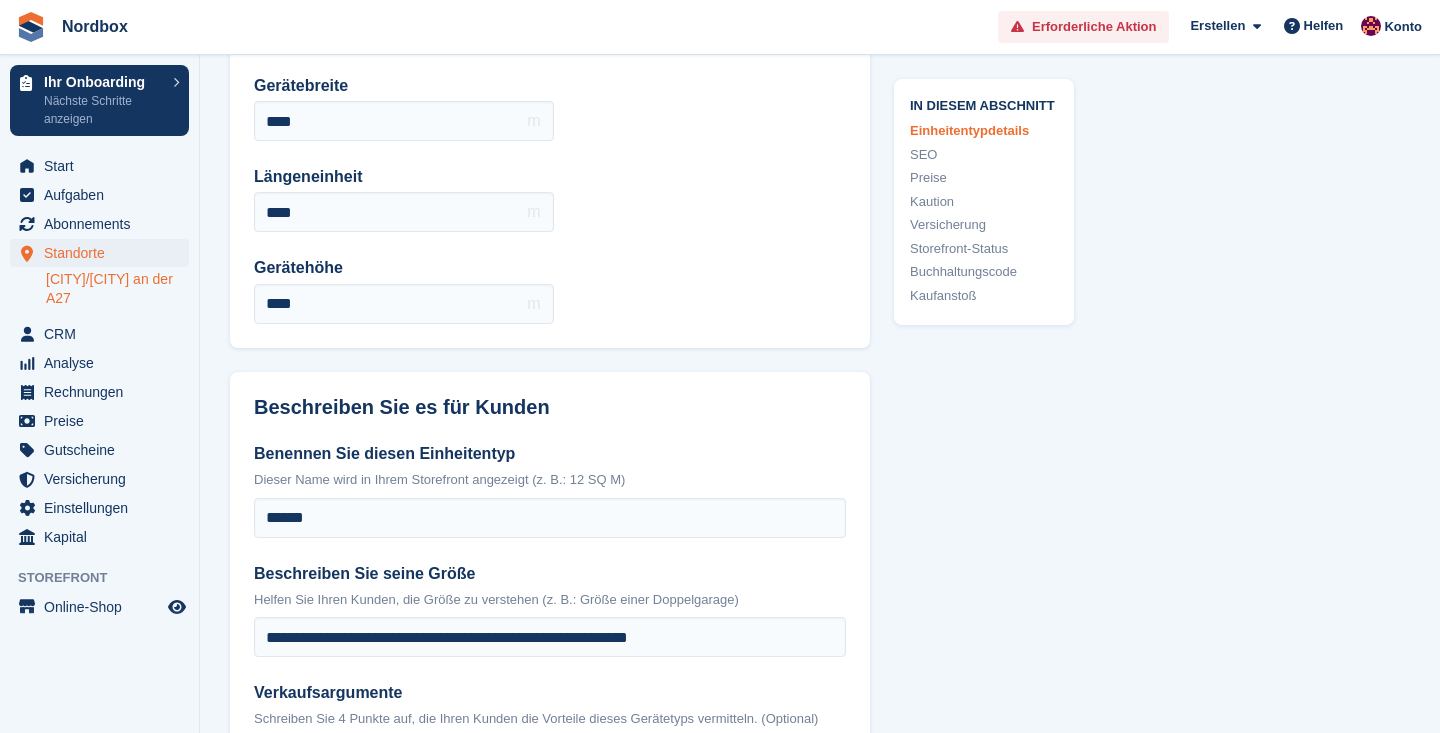 scroll, scrollTop: 167, scrollLeft: 0, axis: vertical 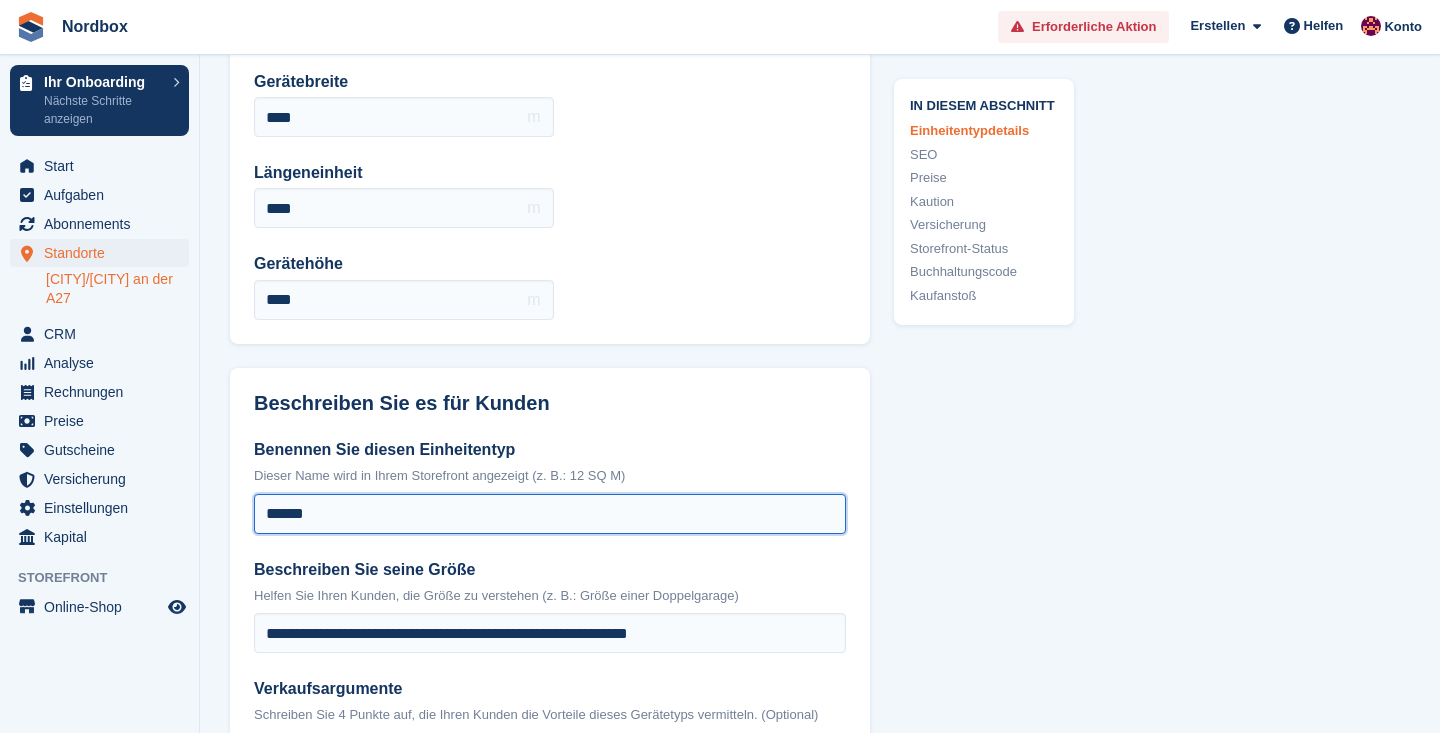 click on "******" at bounding box center [550, 514] 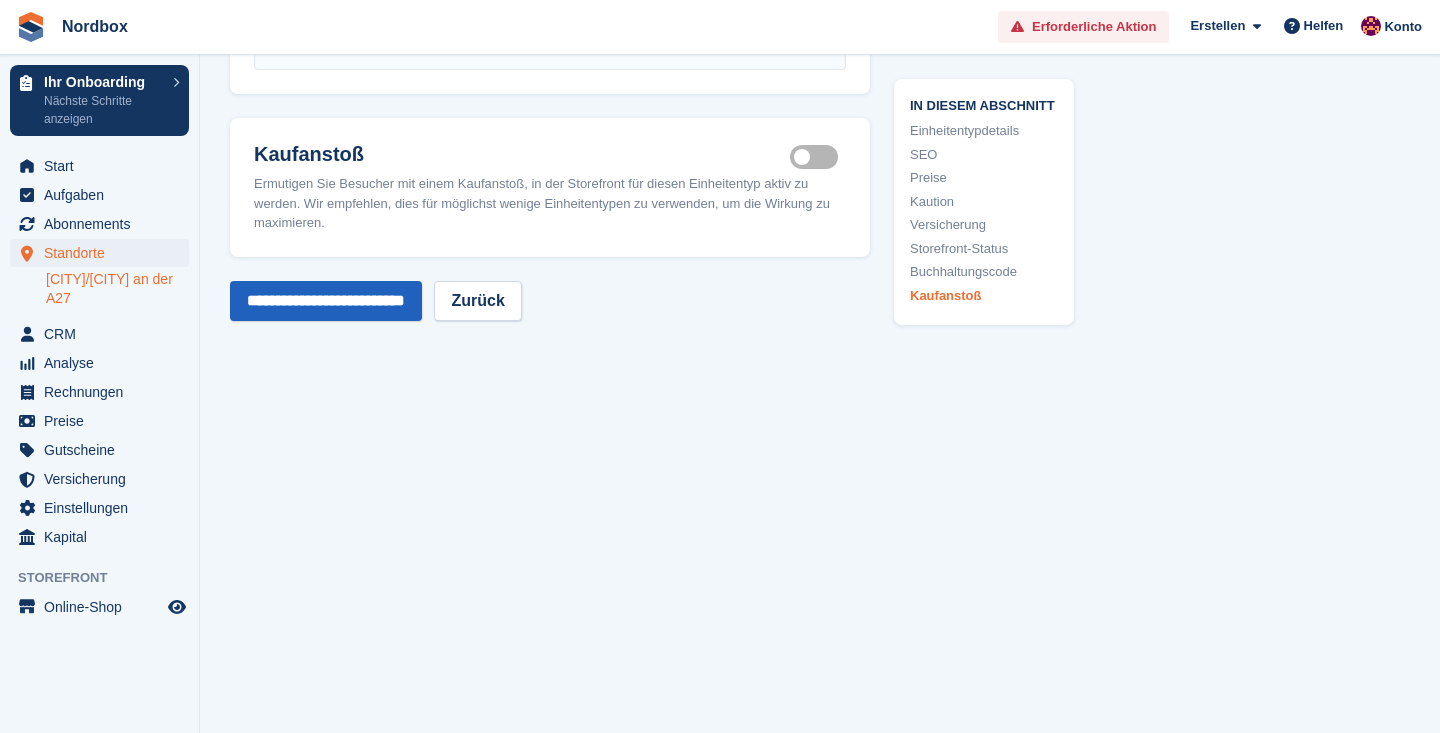 scroll, scrollTop: 3705, scrollLeft: 0, axis: vertical 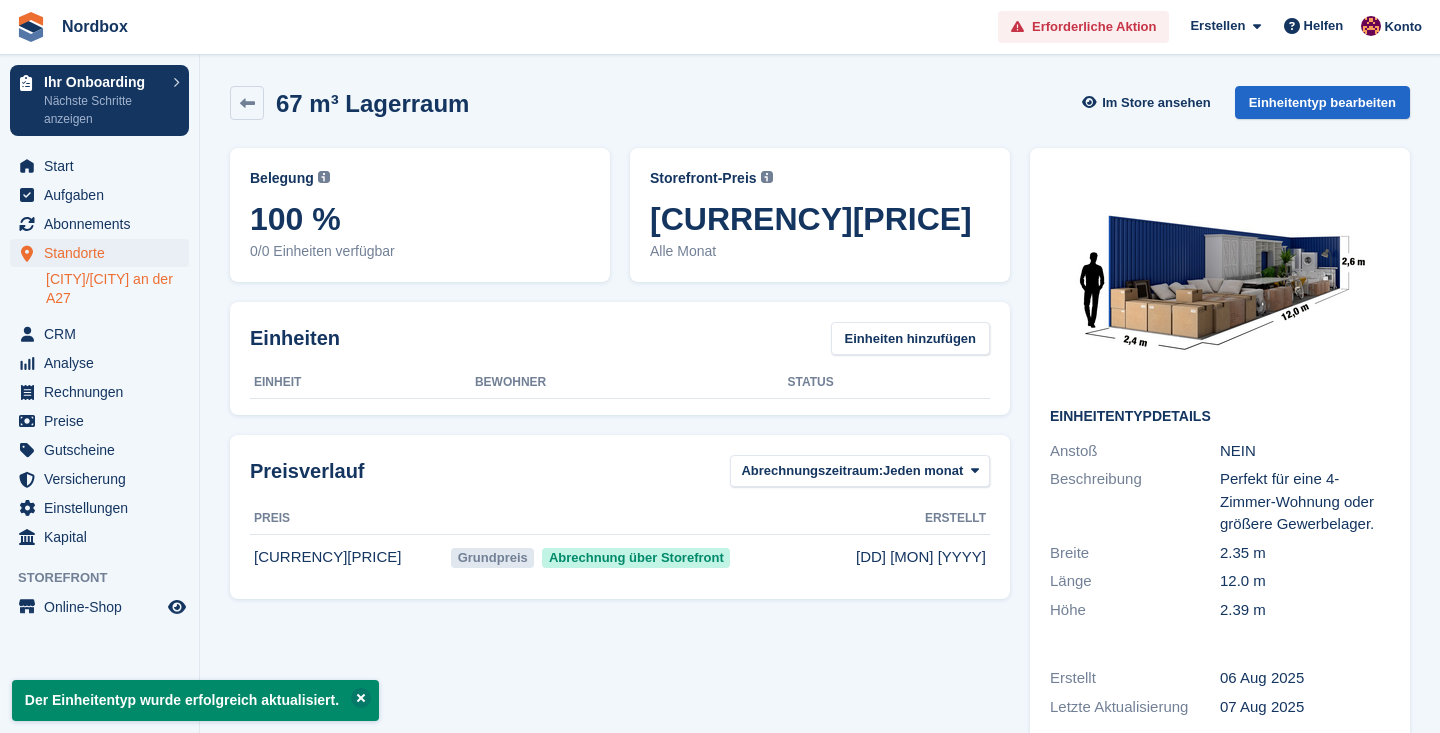 click on "Platjenwerbe/Ihlpohl an der A27" at bounding box center [117, 289] 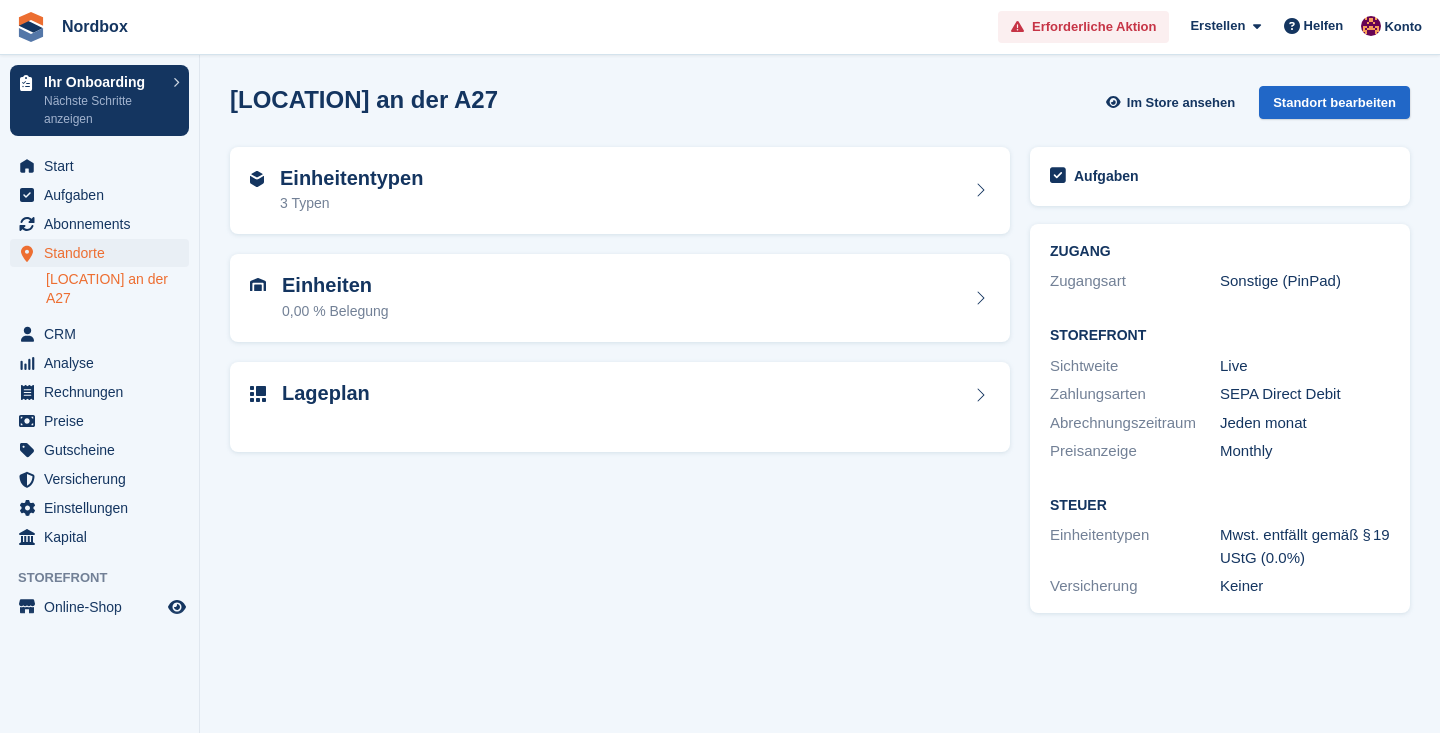scroll, scrollTop: 0, scrollLeft: 0, axis: both 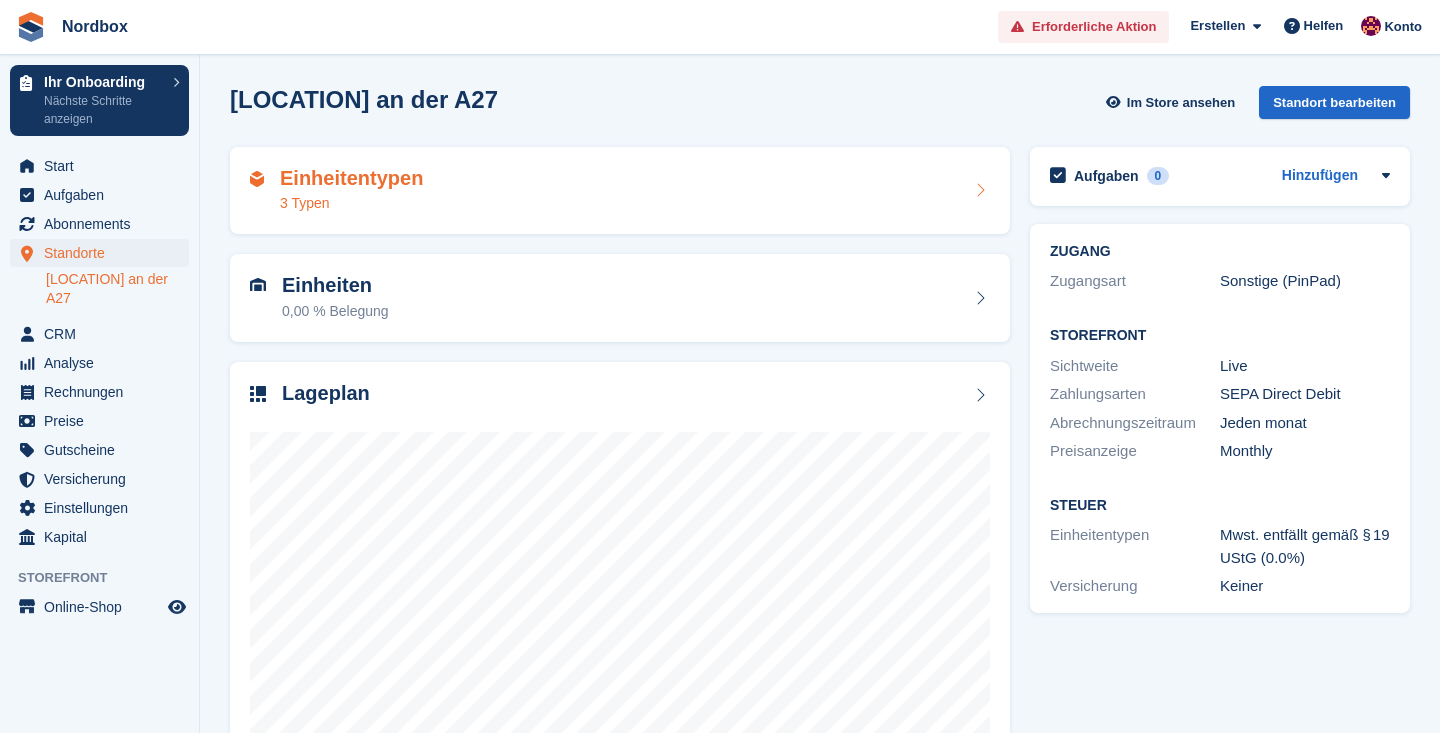 click on "Einheitentypen
3 Typen" at bounding box center (620, 191) 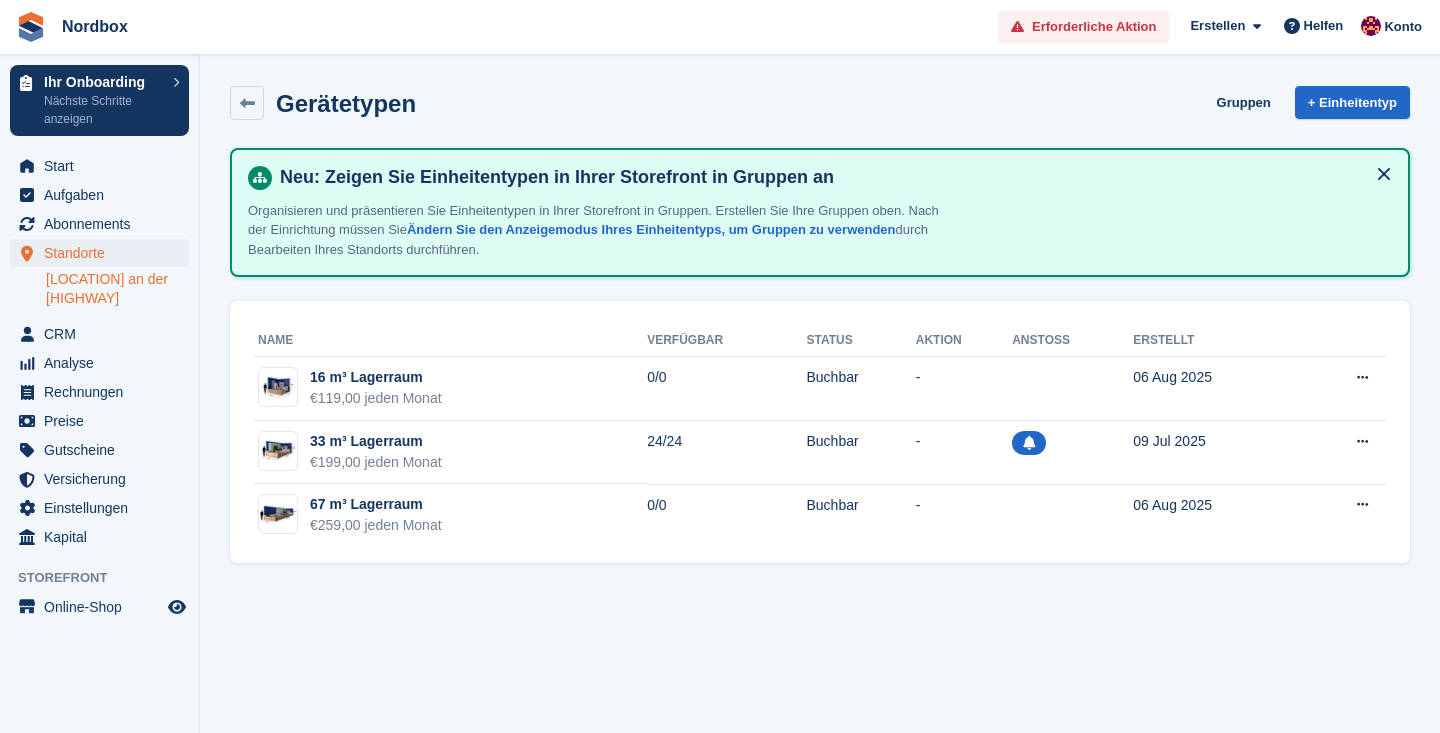 scroll, scrollTop: 0, scrollLeft: 0, axis: both 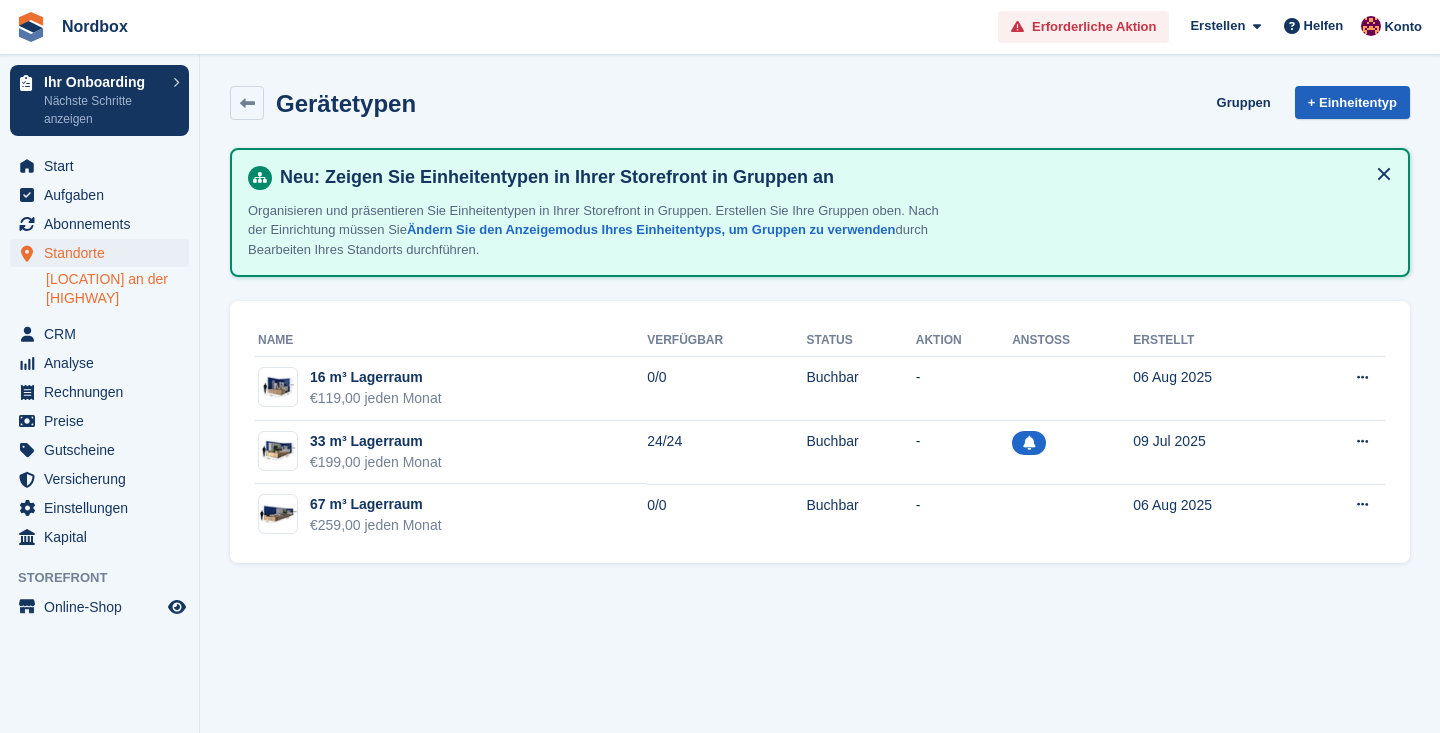 click on "+ Einheitentyp" at bounding box center [1352, 102] 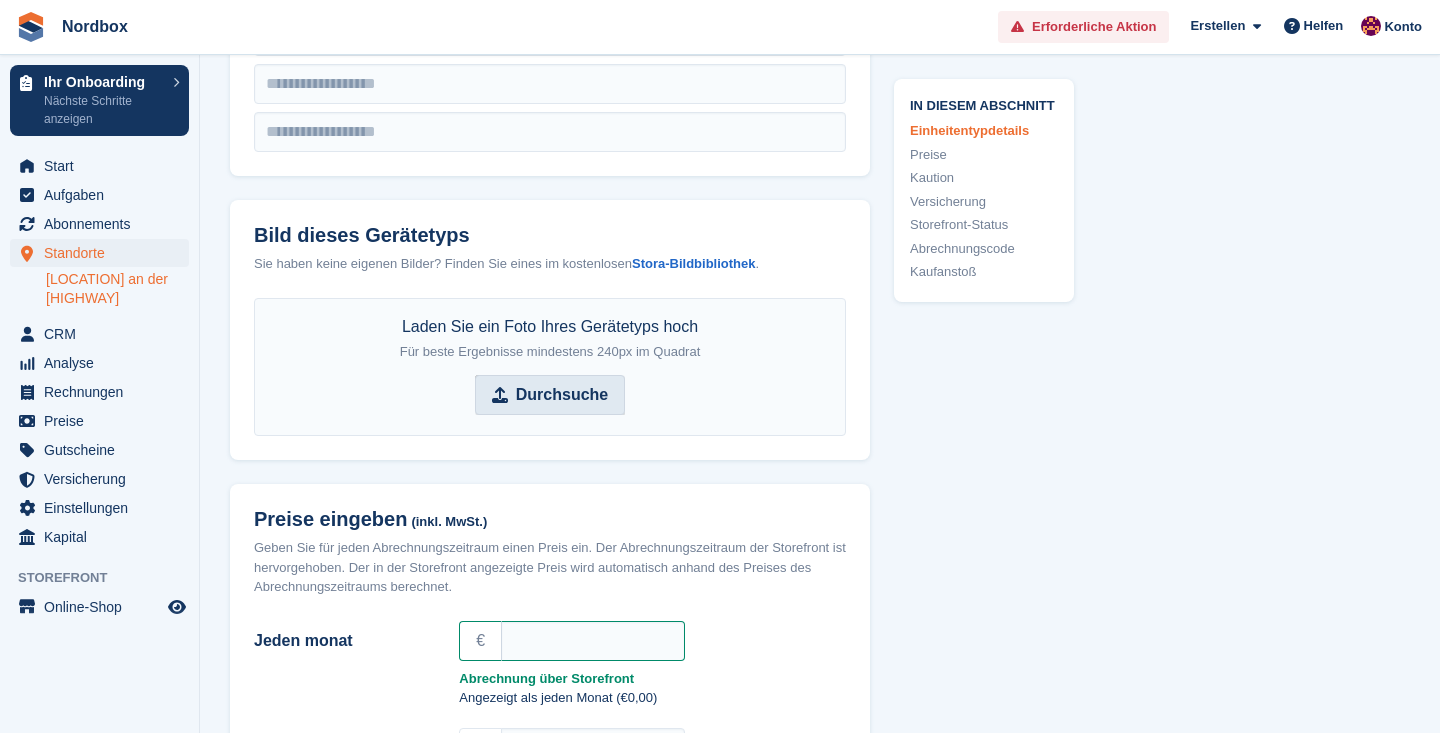 scroll, scrollTop: 938, scrollLeft: 0, axis: vertical 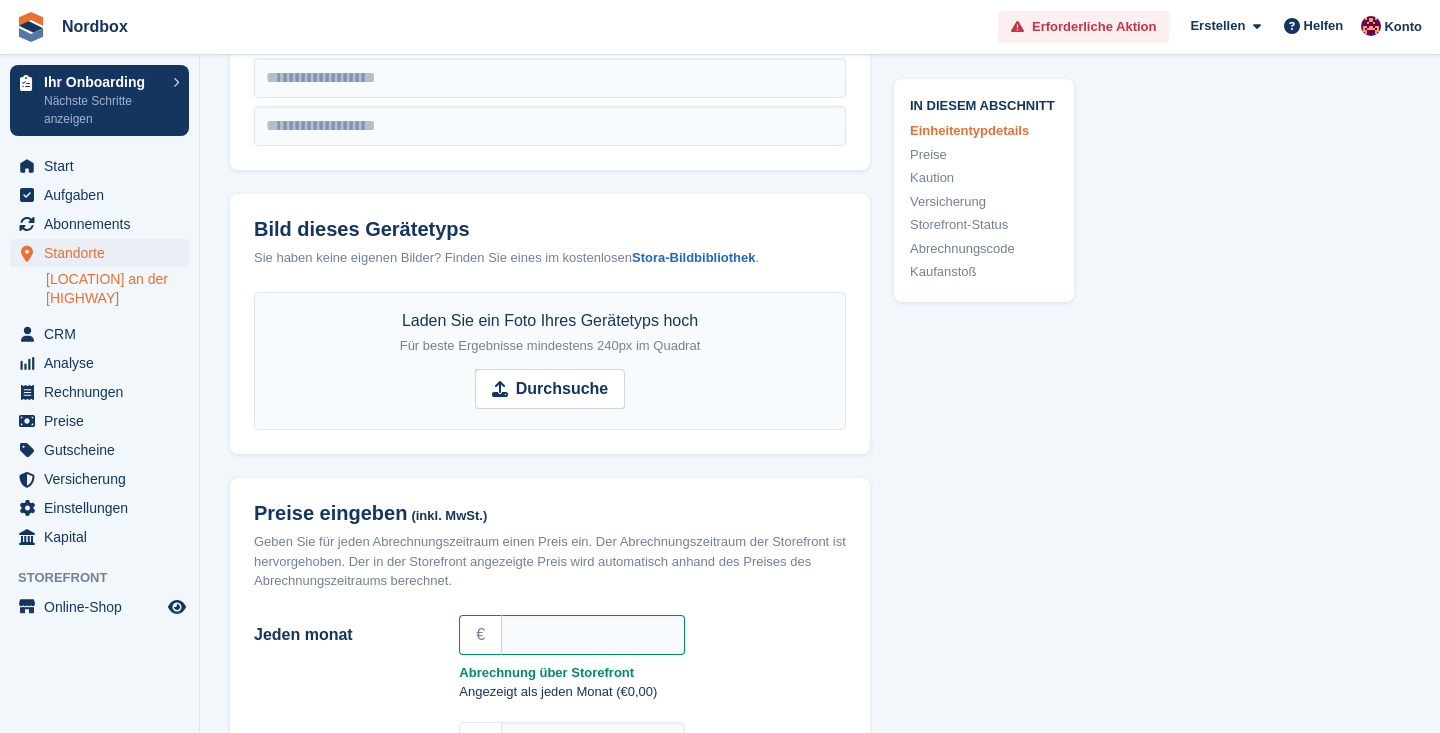click on "Bild dieses Gerätetyps
Sie haben keine eigenen Bilder? Finden Sie eines im kostenlosen  Stora-Bildbibliothek ." at bounding box center [550, 243] 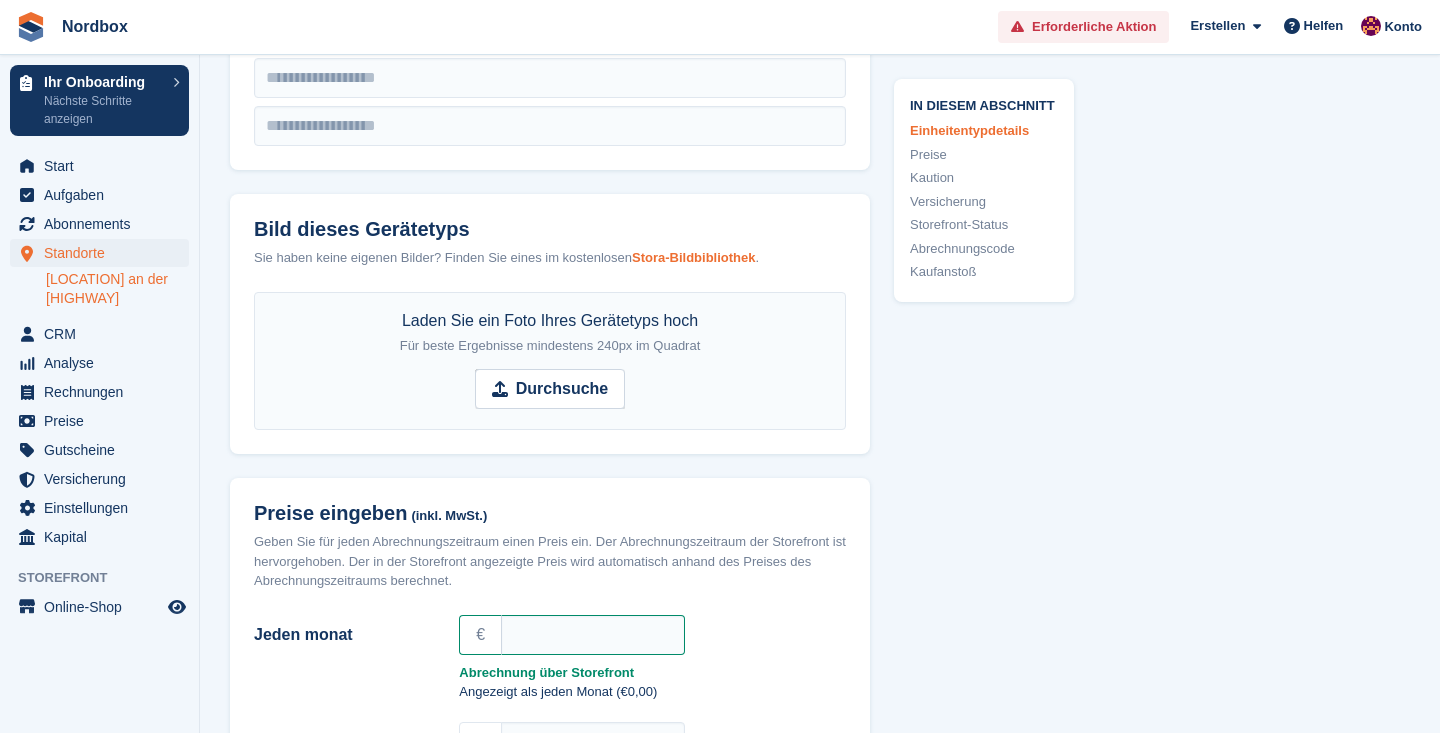 click on "Stora-Bildbibliothek" at bounding box center (694, 257) 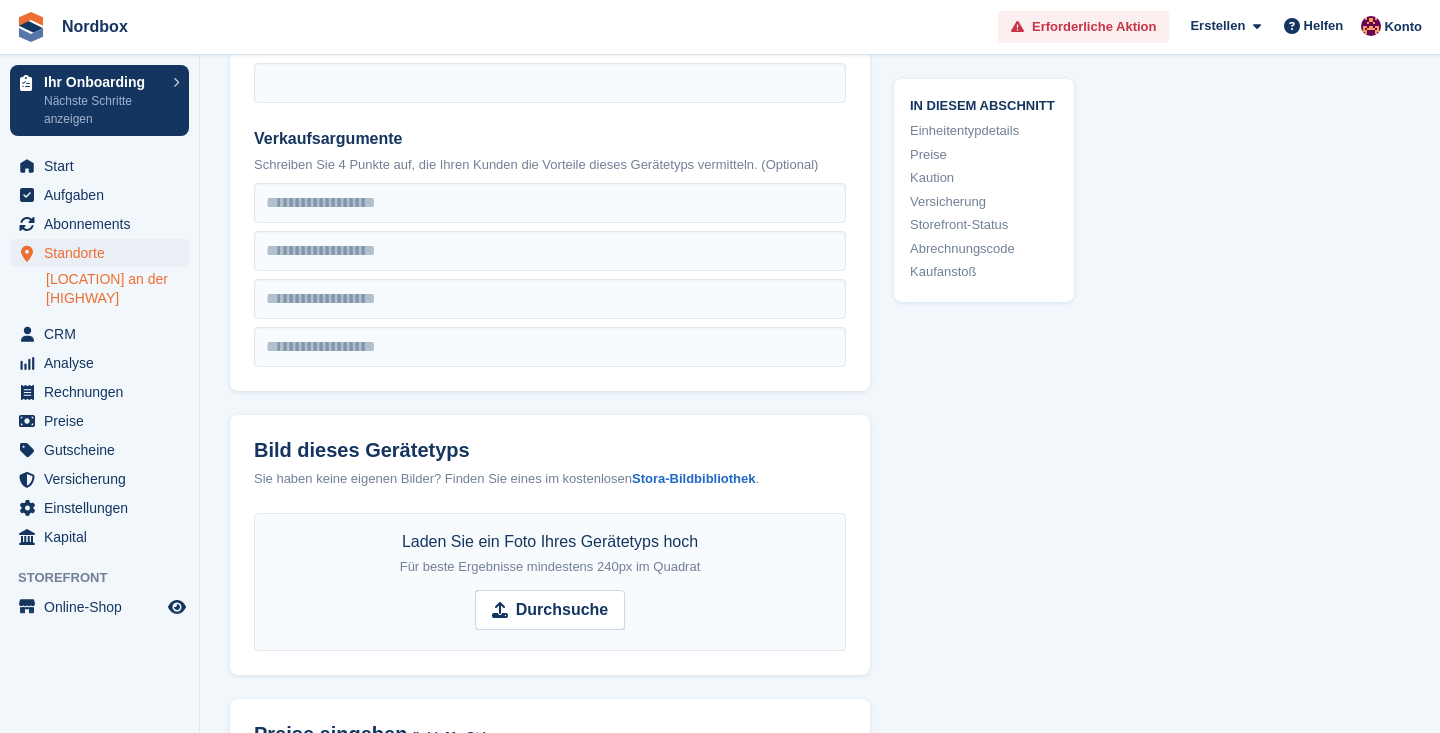 scroll, scrollTop: 1314, scrollLeft: 0, axis: vertical 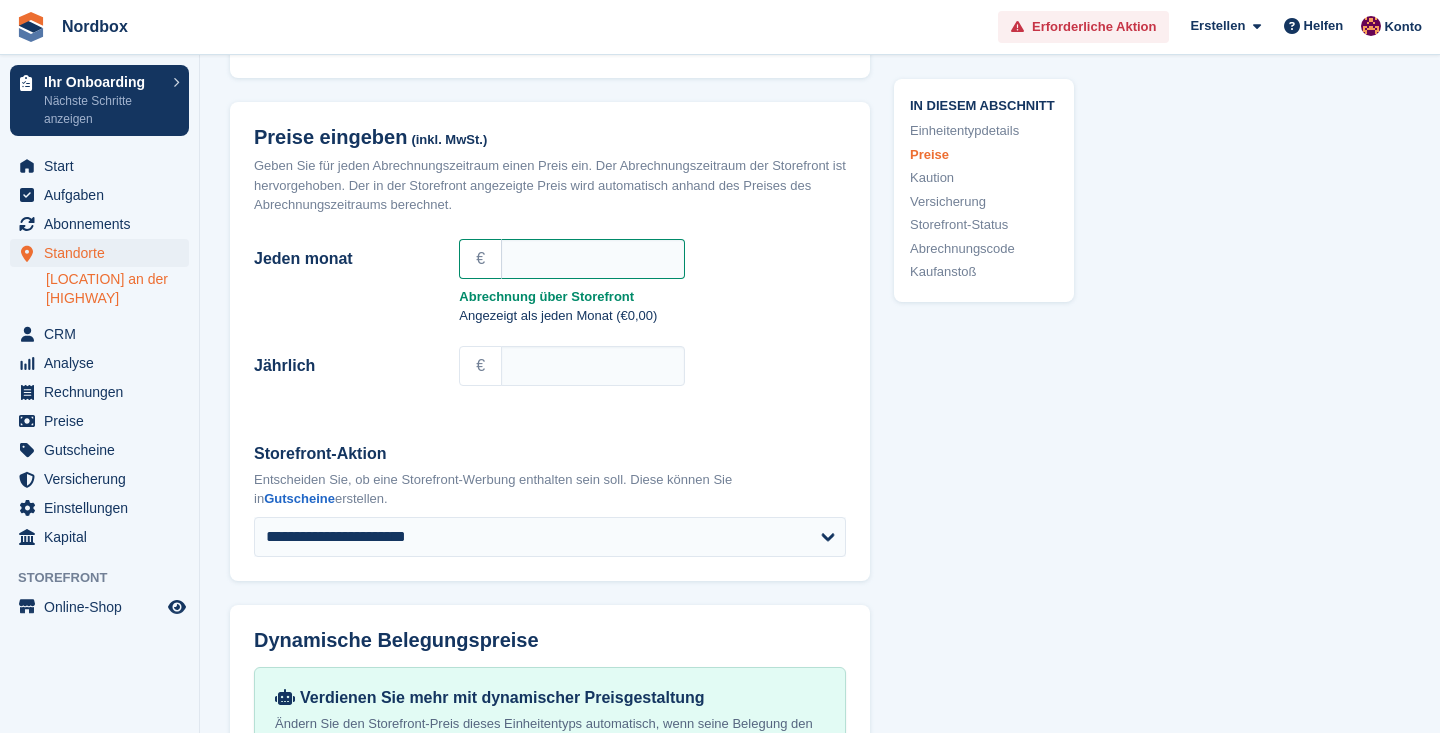 click on "Platjenwerbe/Ihlpohl an der A27" at bounding box center [117, 289] 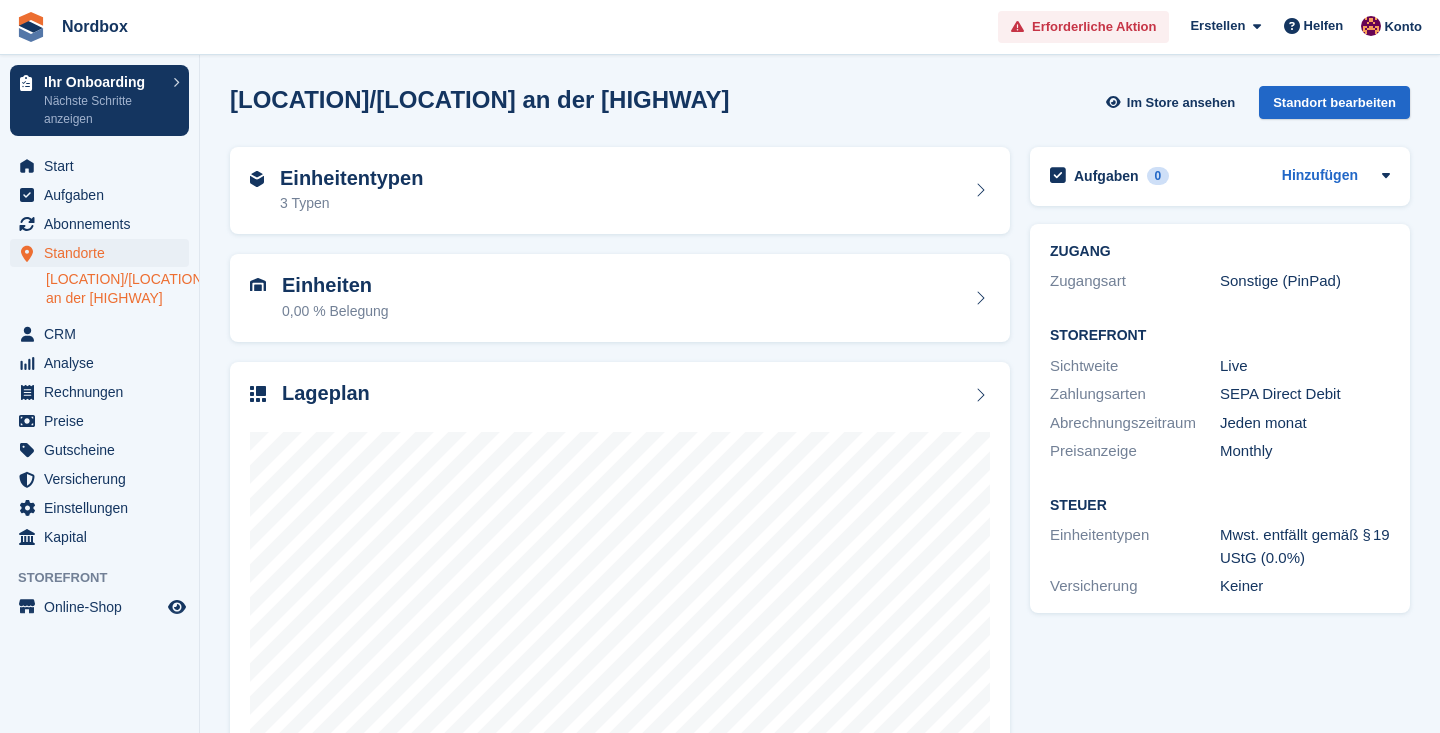 scroll, scrollTop: 0, scrollLeft: 0, axis: both 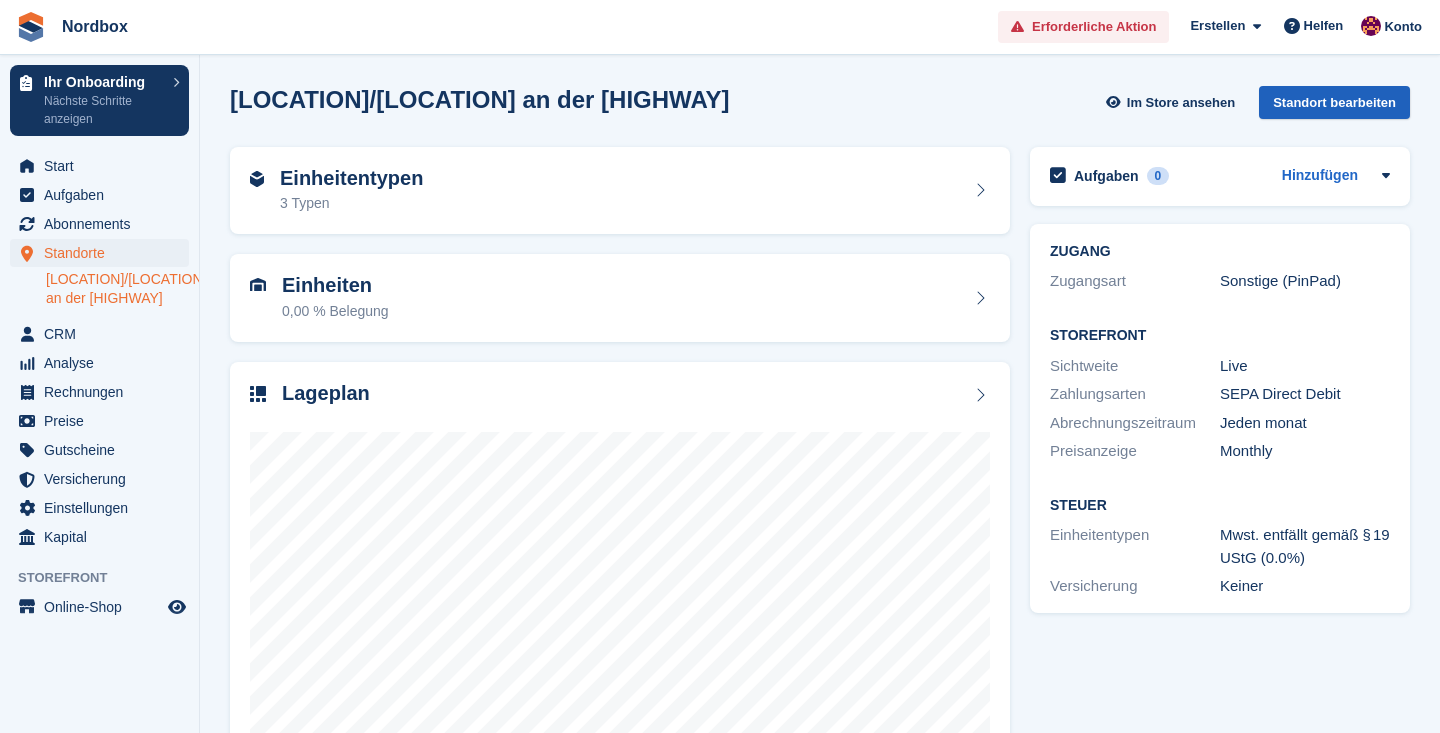 click on "Standort bearbeiten" at bounding box center (1334, 102) 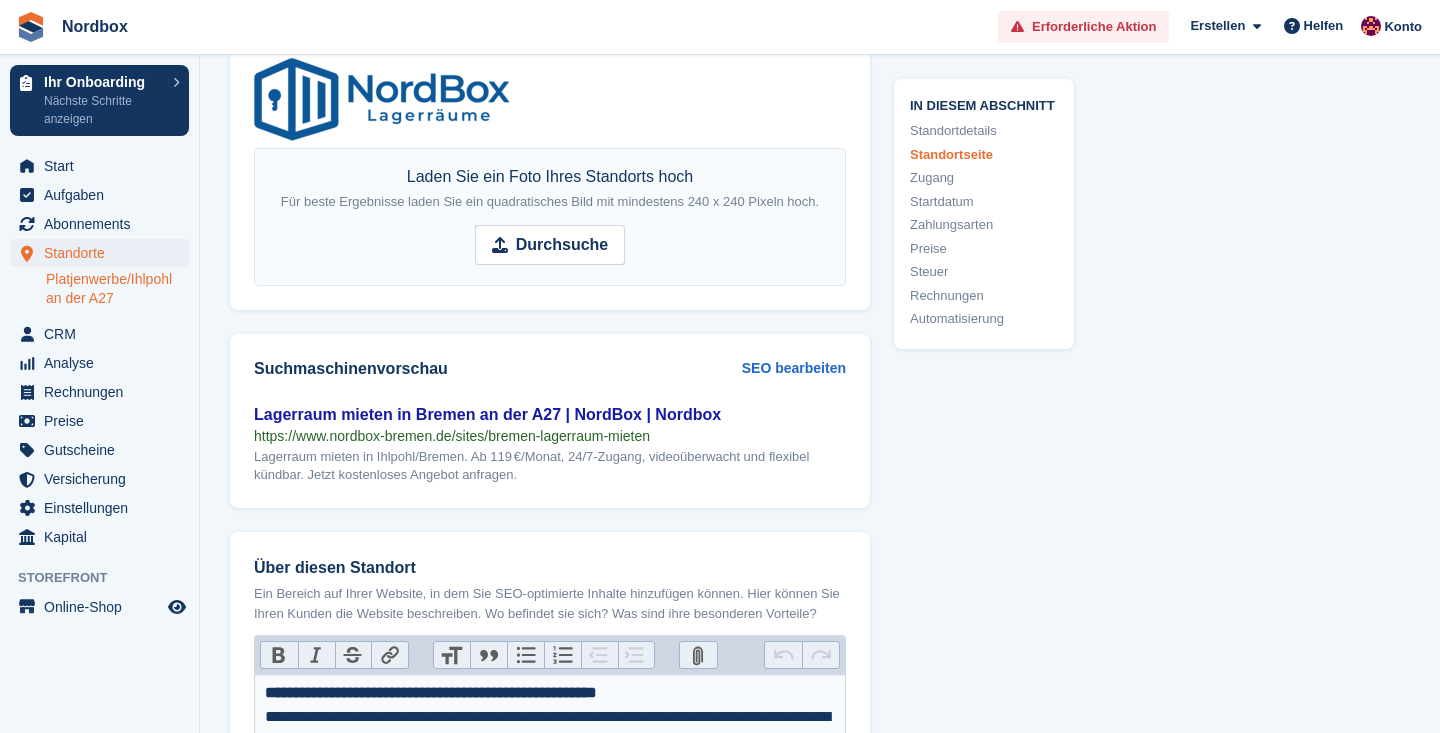 scroll, scrollTop: 2394, scrollLeft: 0, axis: vertical 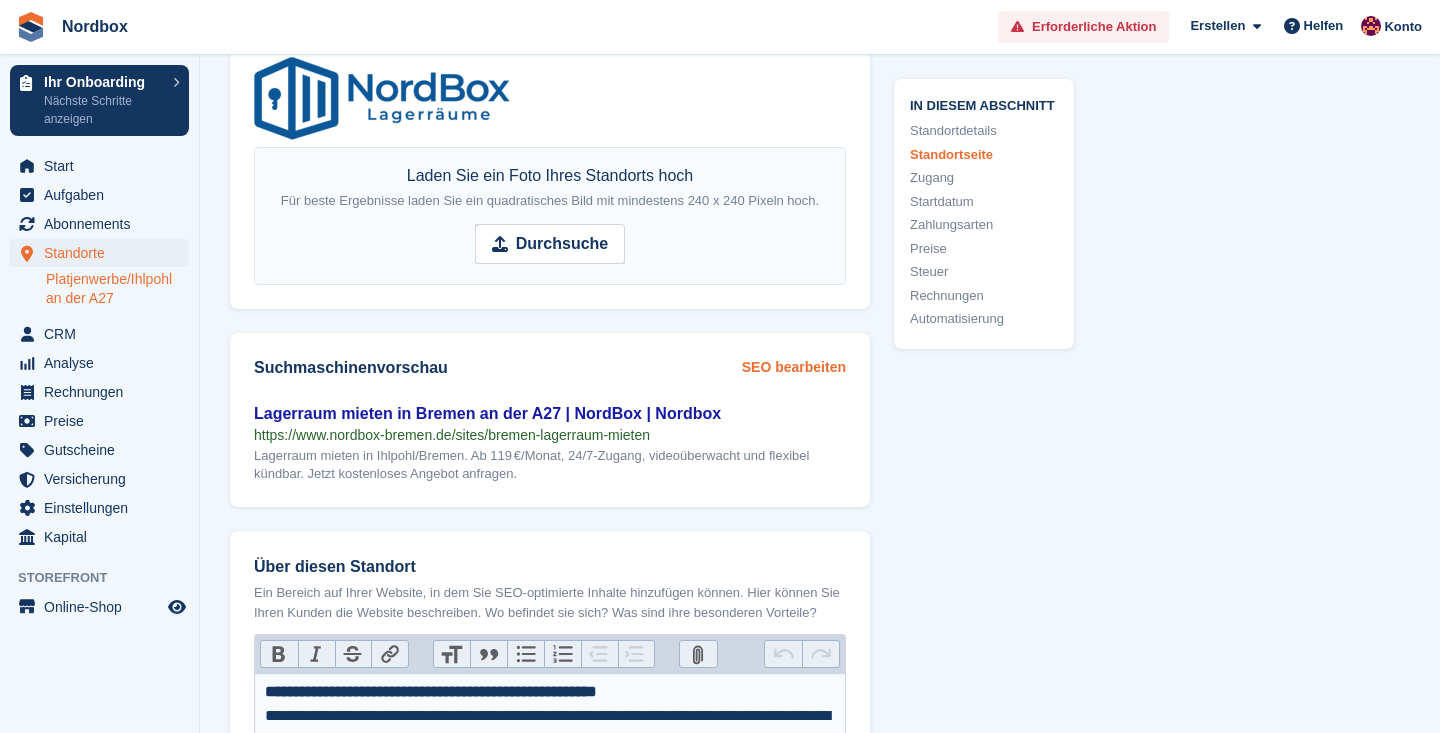 click on "SEO bearbeiten" at bounding box center (794, 367) 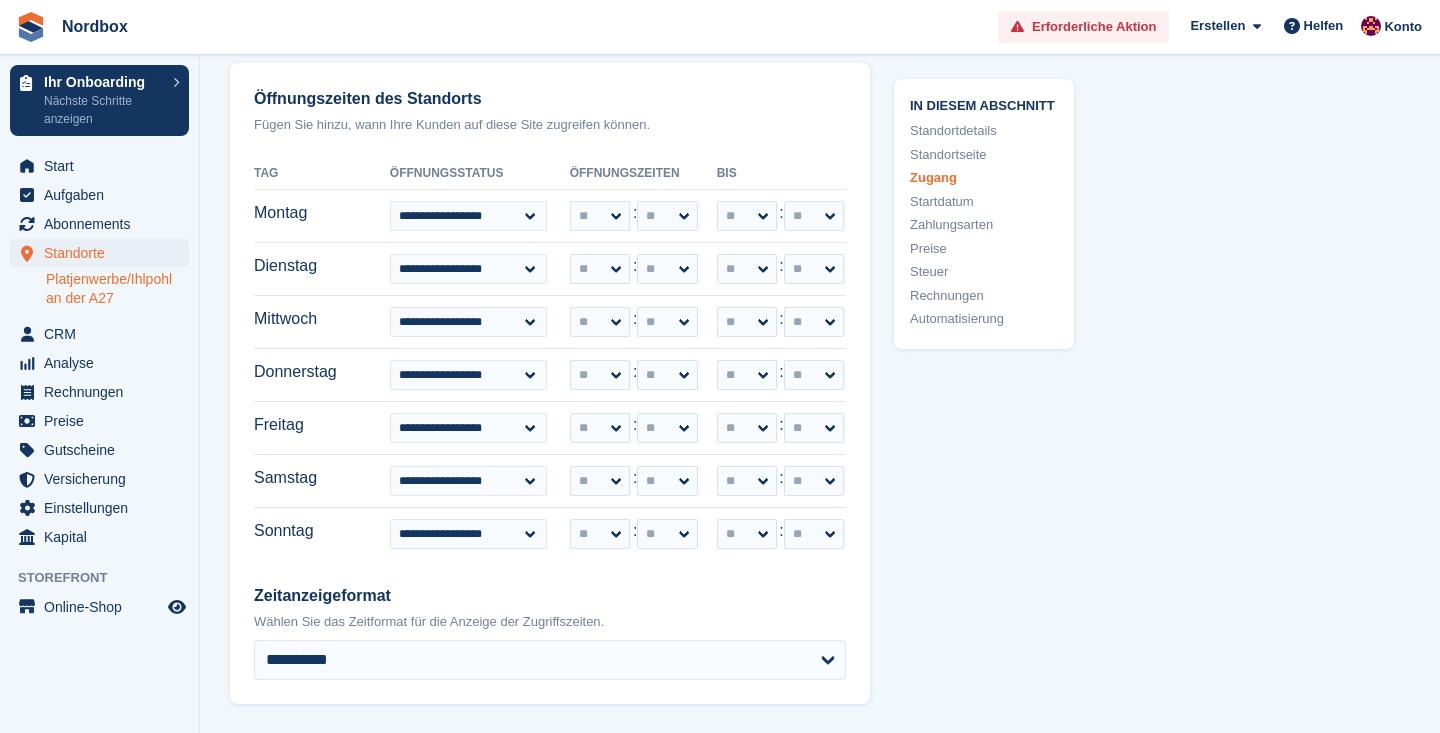 scroll, scrollTop: 5554, scrollLeft: 0, axis: vertical 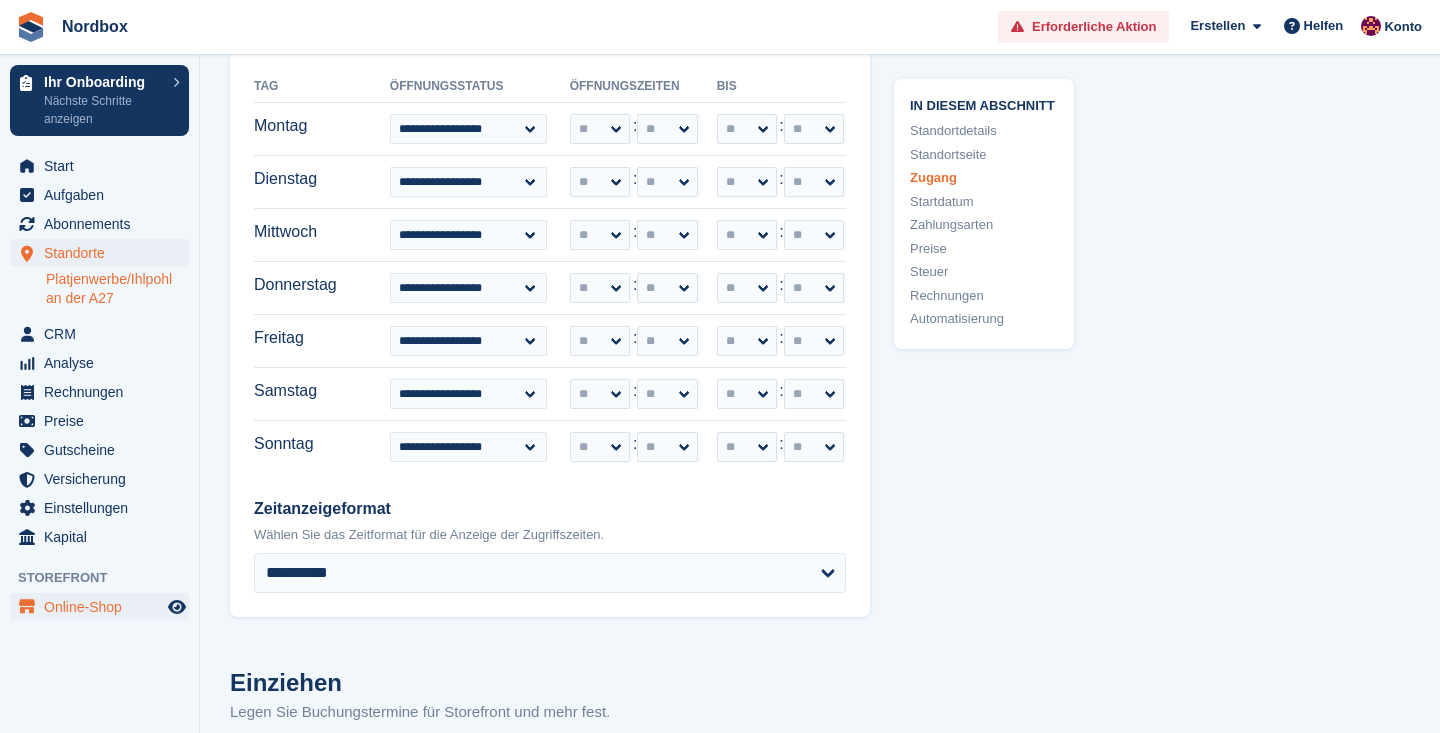 click on "Online-Shop" at bounding box center [104, 607] 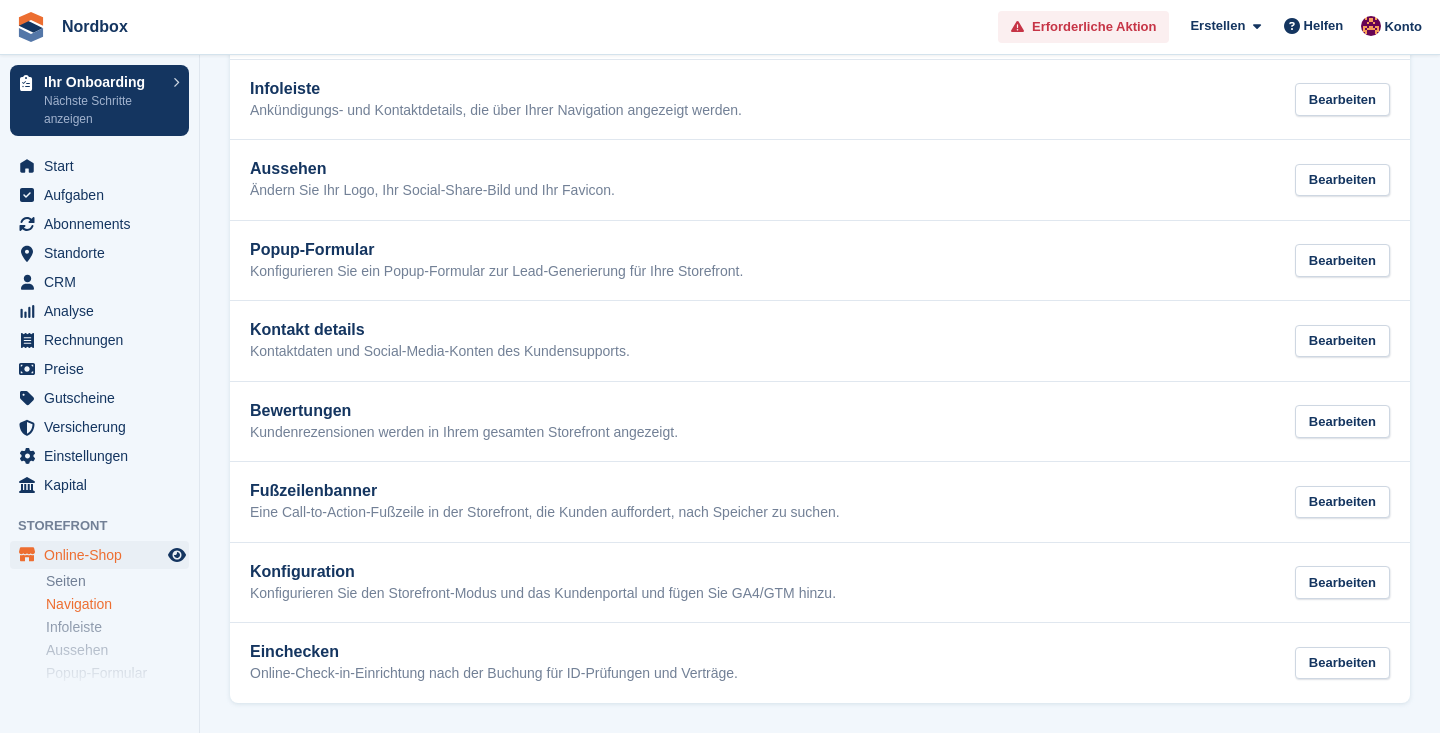 scroll, scrollTop: 0, scrollLeft: 0, axis: both 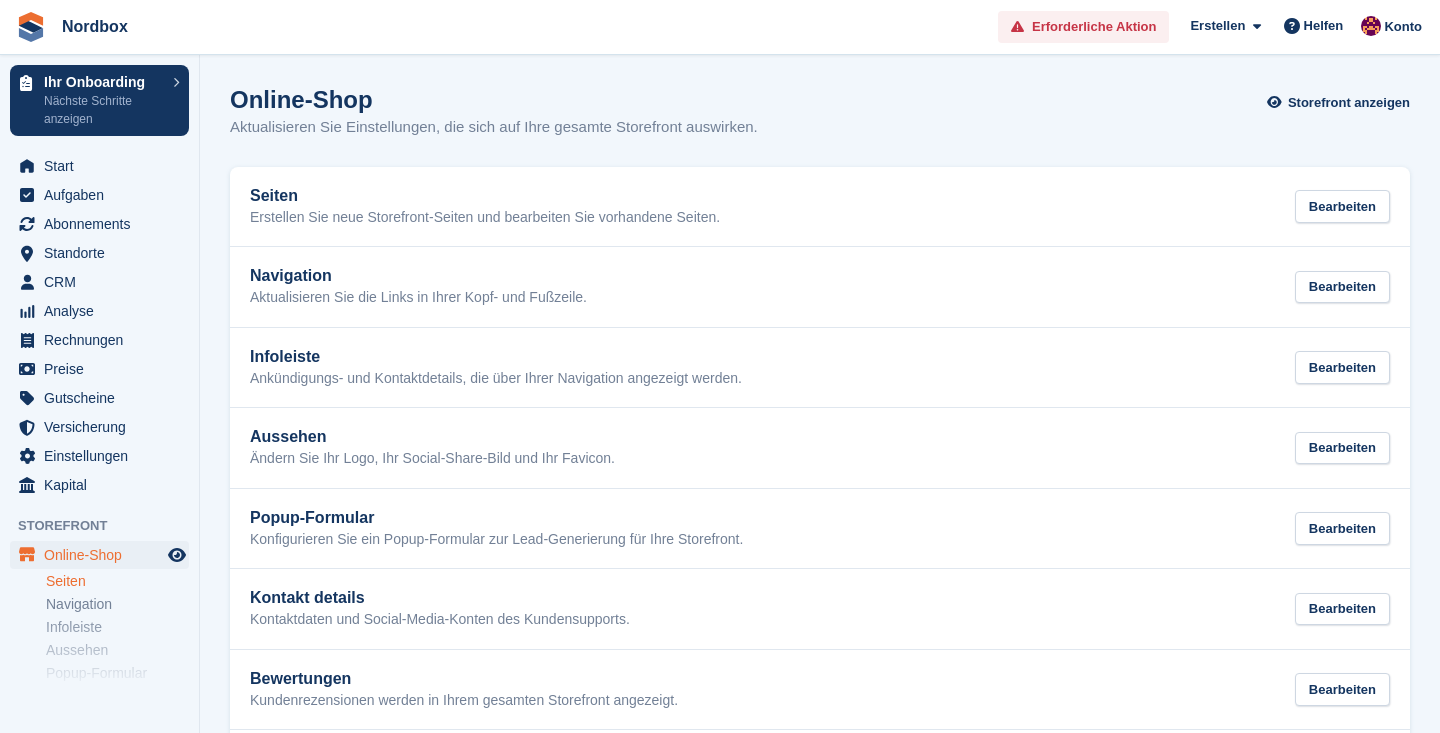 click on "Seiten" at bounding box center (117, 581) 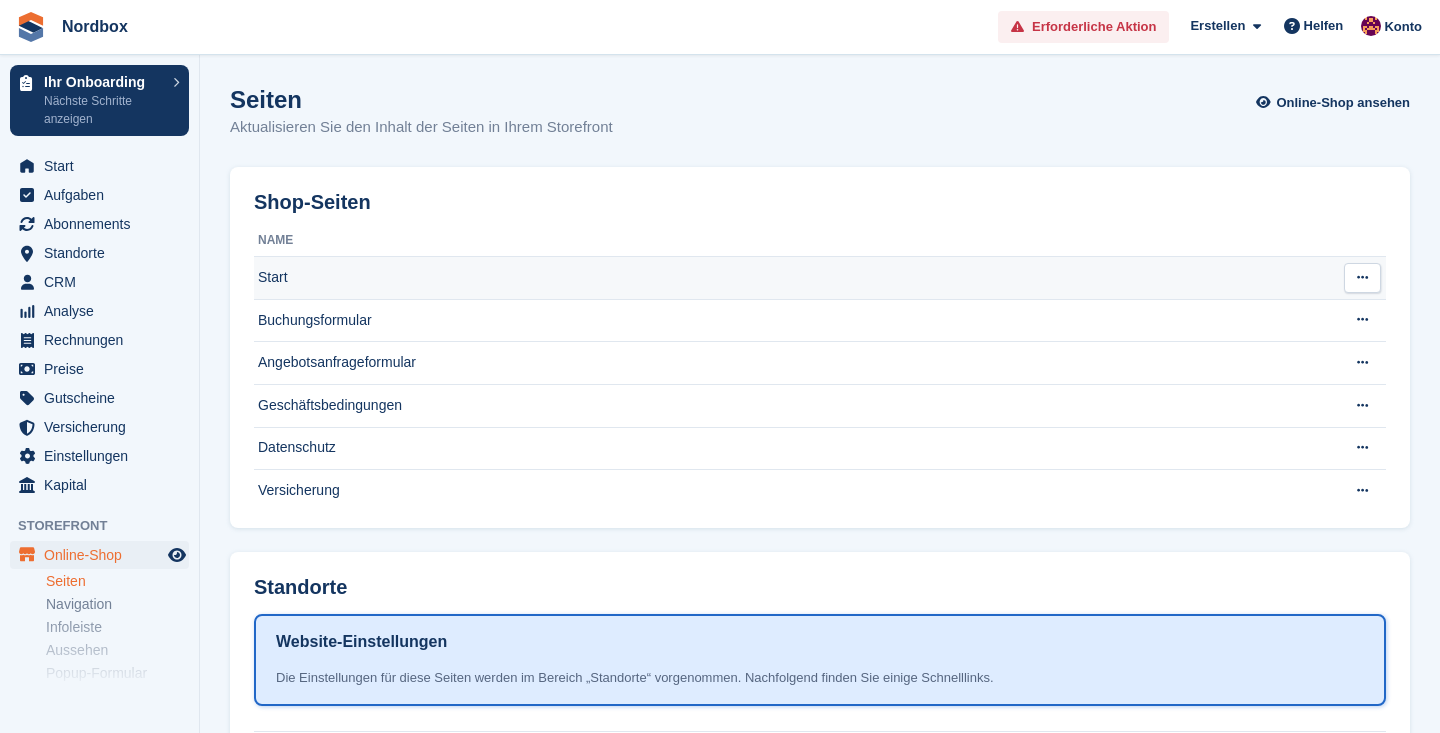 click on "Start" at bounding box center [791, 278] 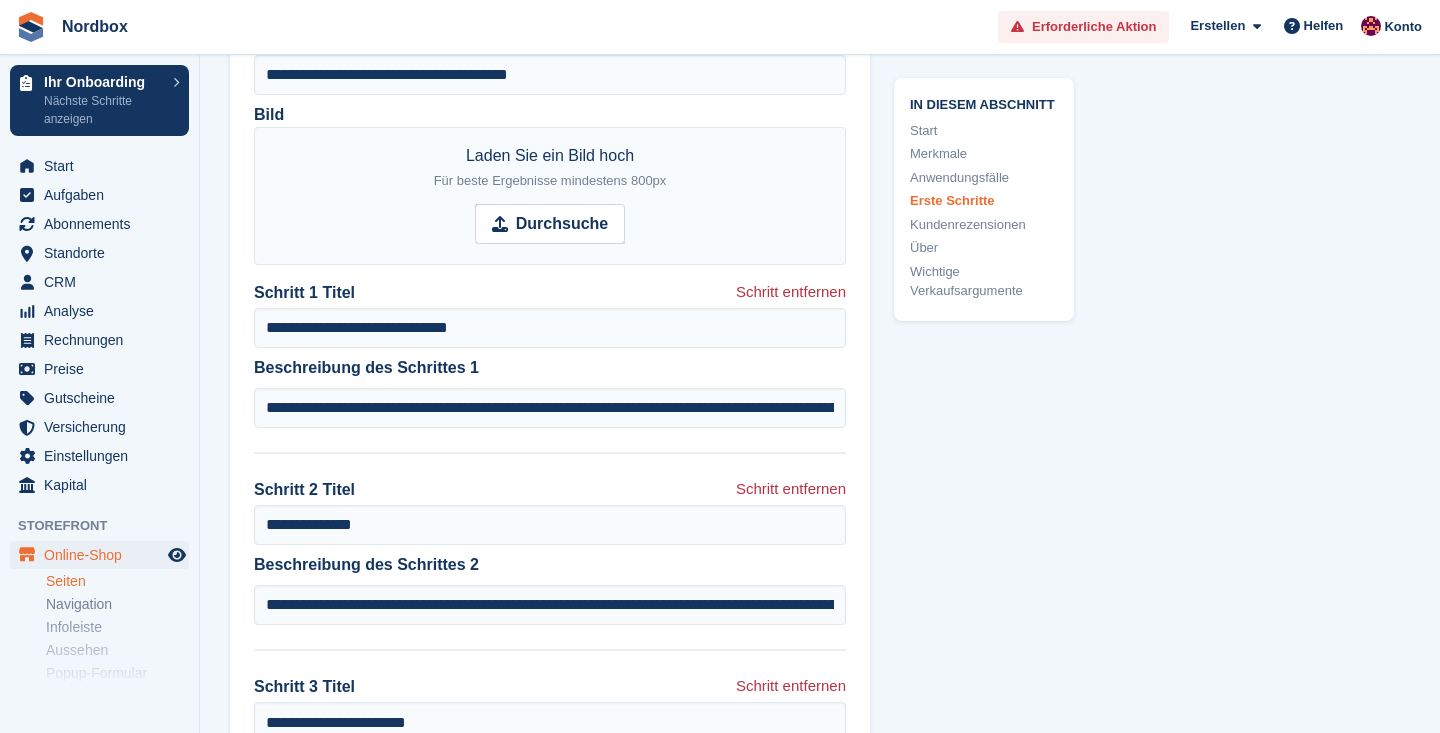 scroll, scrollTop: 2495, scrollLeft: 0, axis: vertical 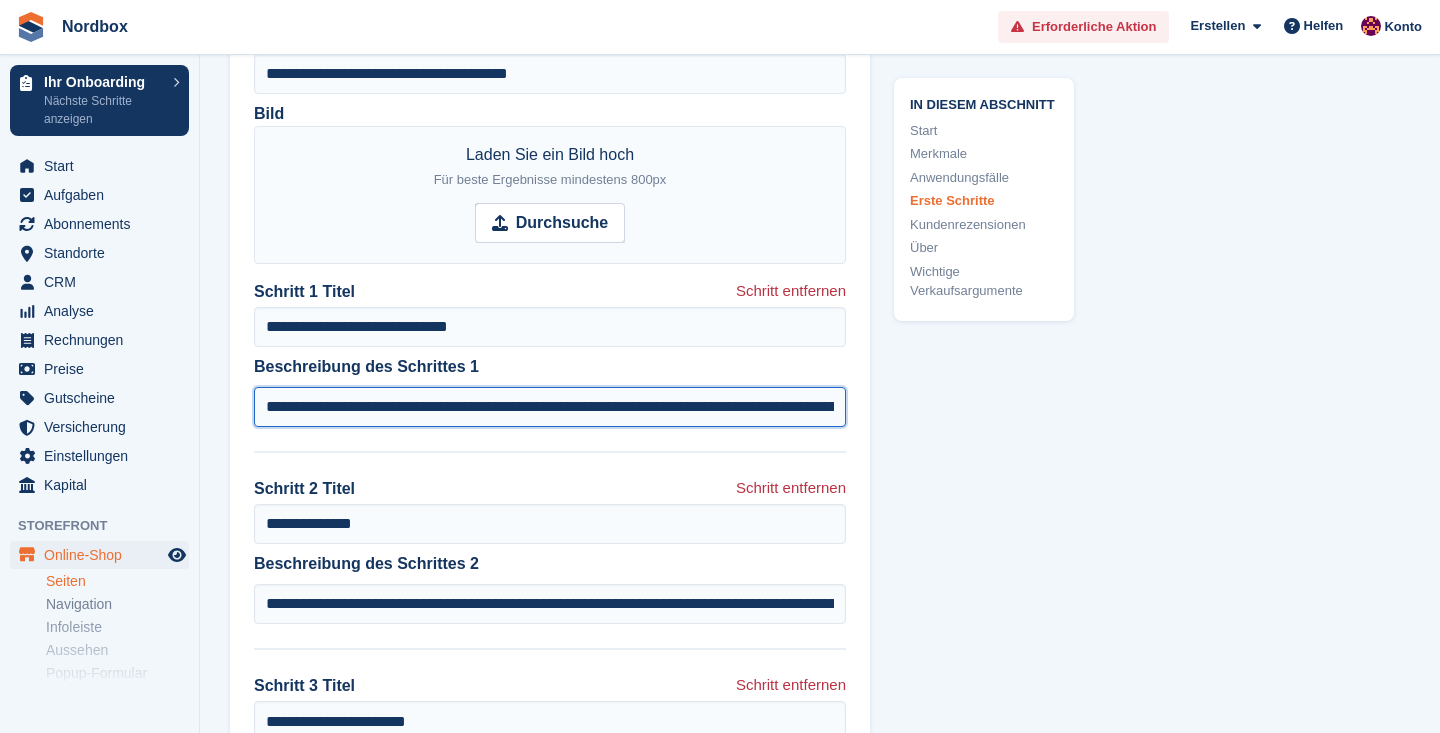 click on "**********" at bounding box center (550, 407) 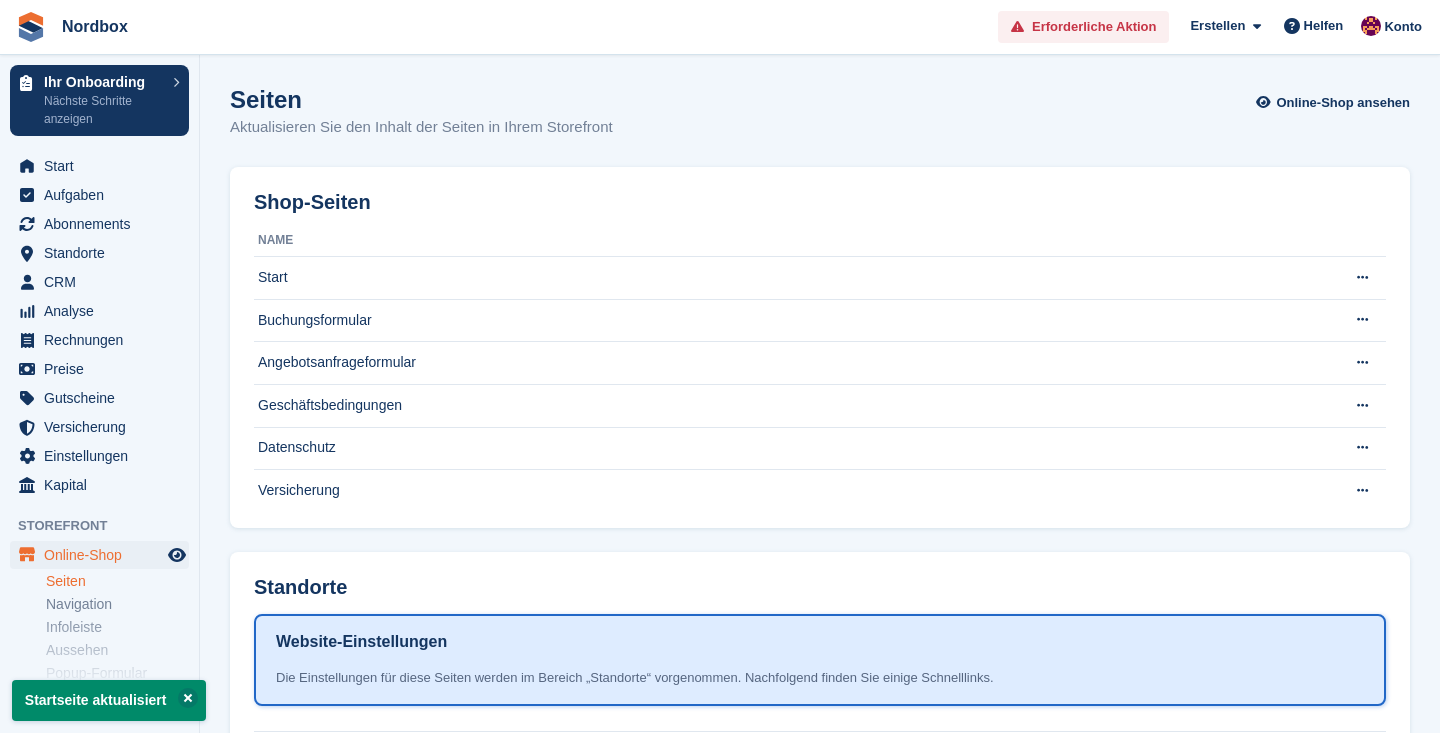 scroll, scrollTop: 0, scrollLeft: 0, axis: both 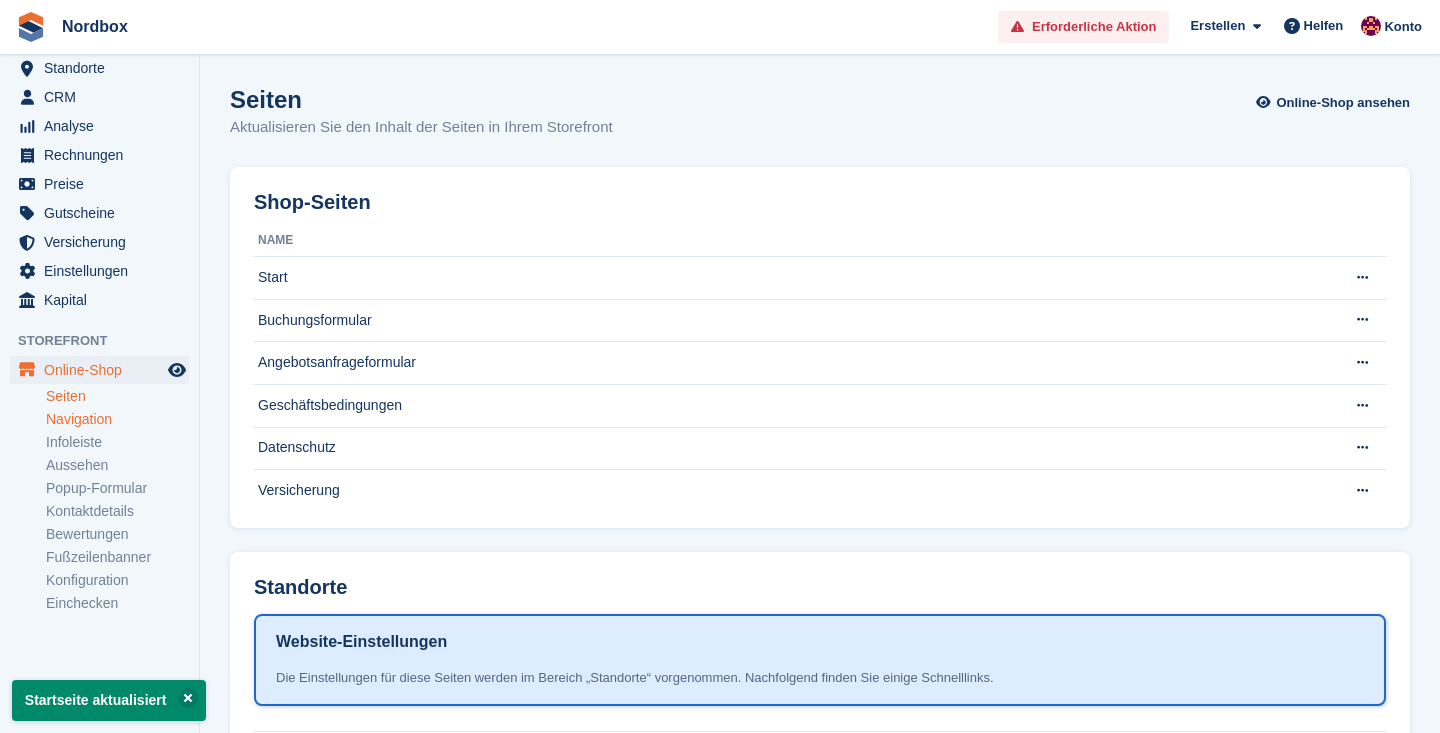 click on "Navigation" at bounding box center [117, 419] 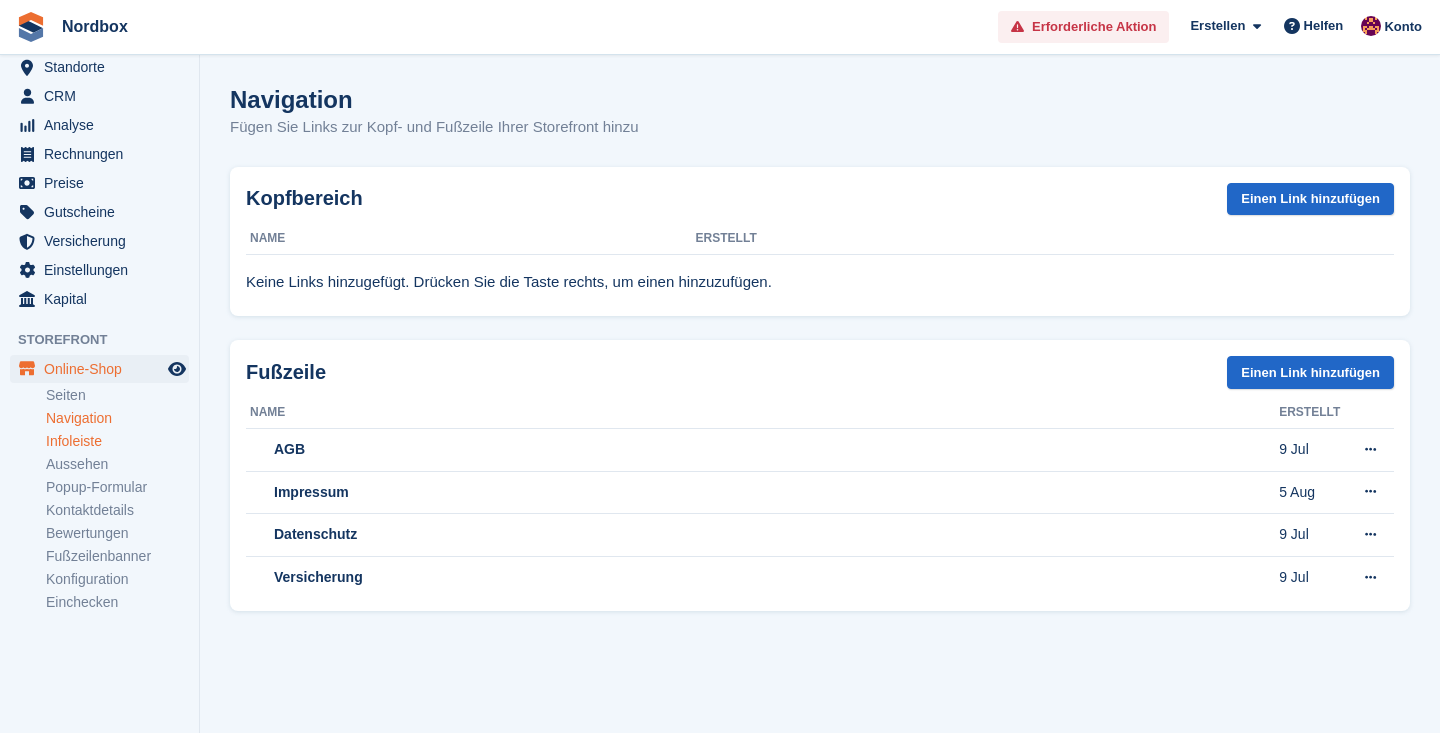 scroll, scrollTop: 185, scrollLeft: 0, axis: vertical 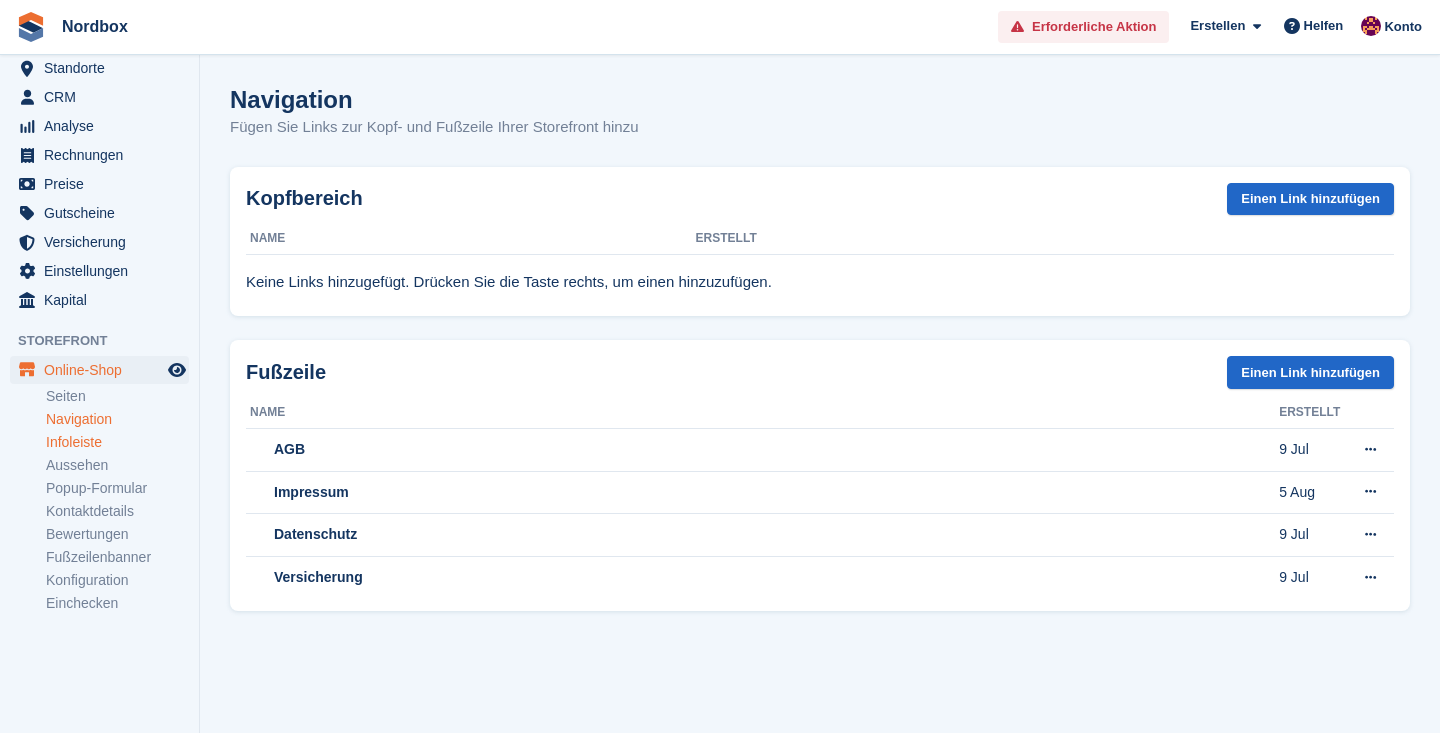click on "Infoleiste" at bounding box center (117, 442) 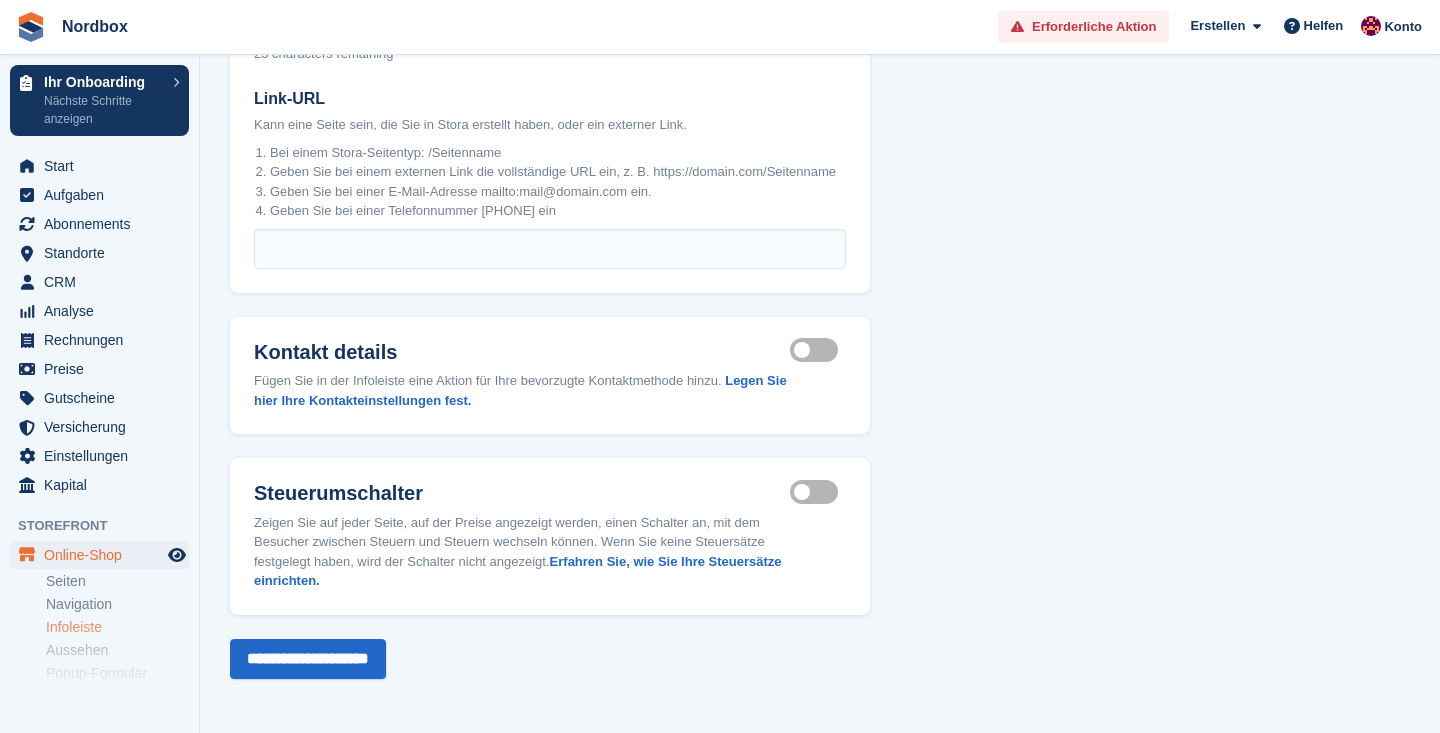 scroll, scrollTop: 352, scrollLeft: 0, axis: vertical 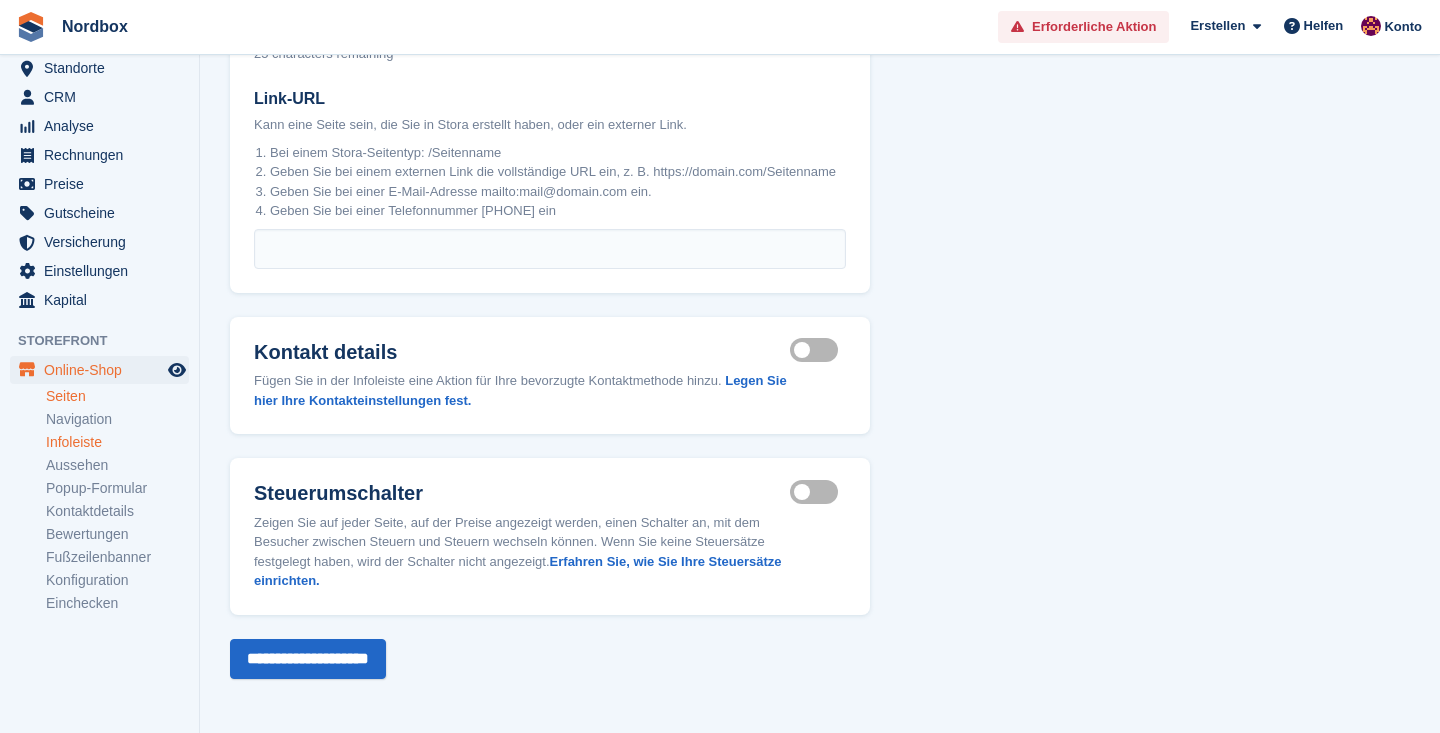 click on "Seiten" at bounding box center [117, 396] 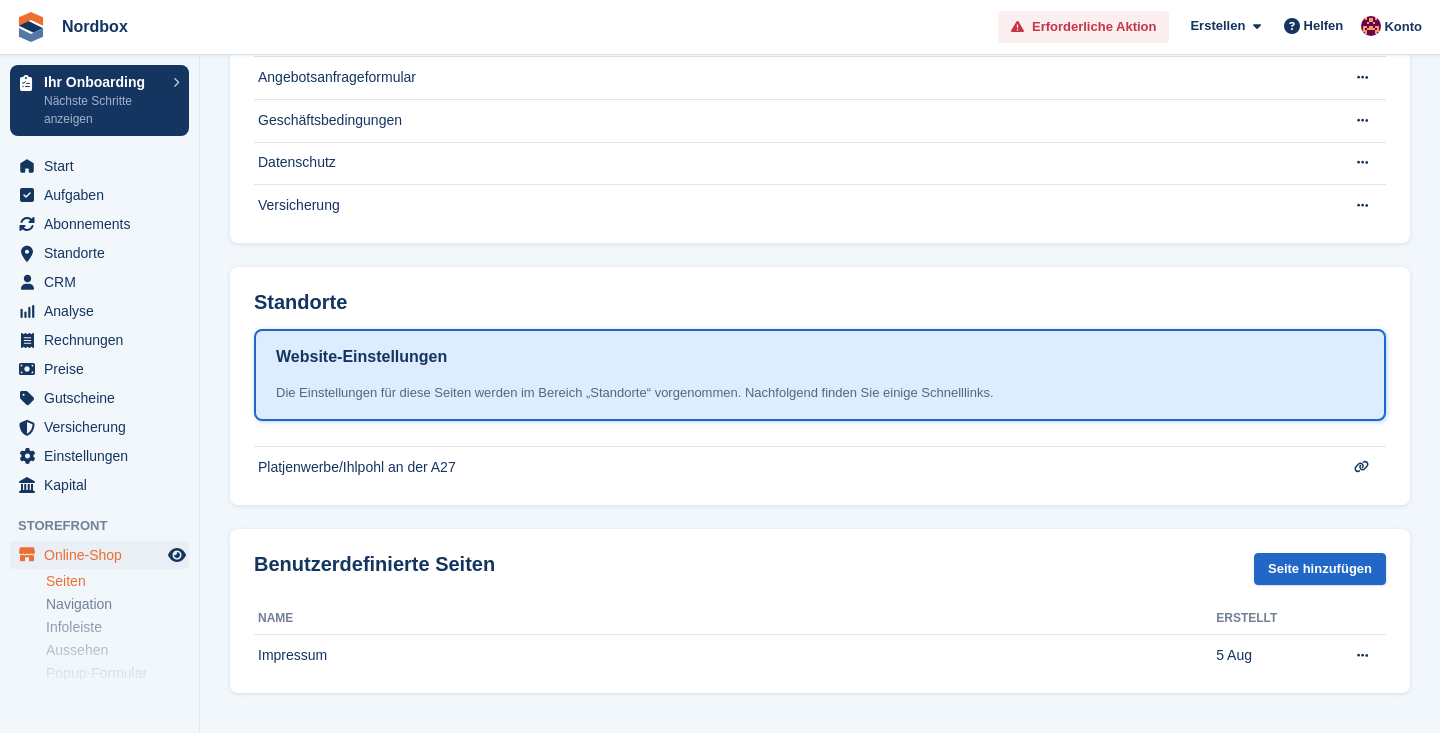 scroll, scrollTop: 284, scrollLeft: 0, axis: vertical 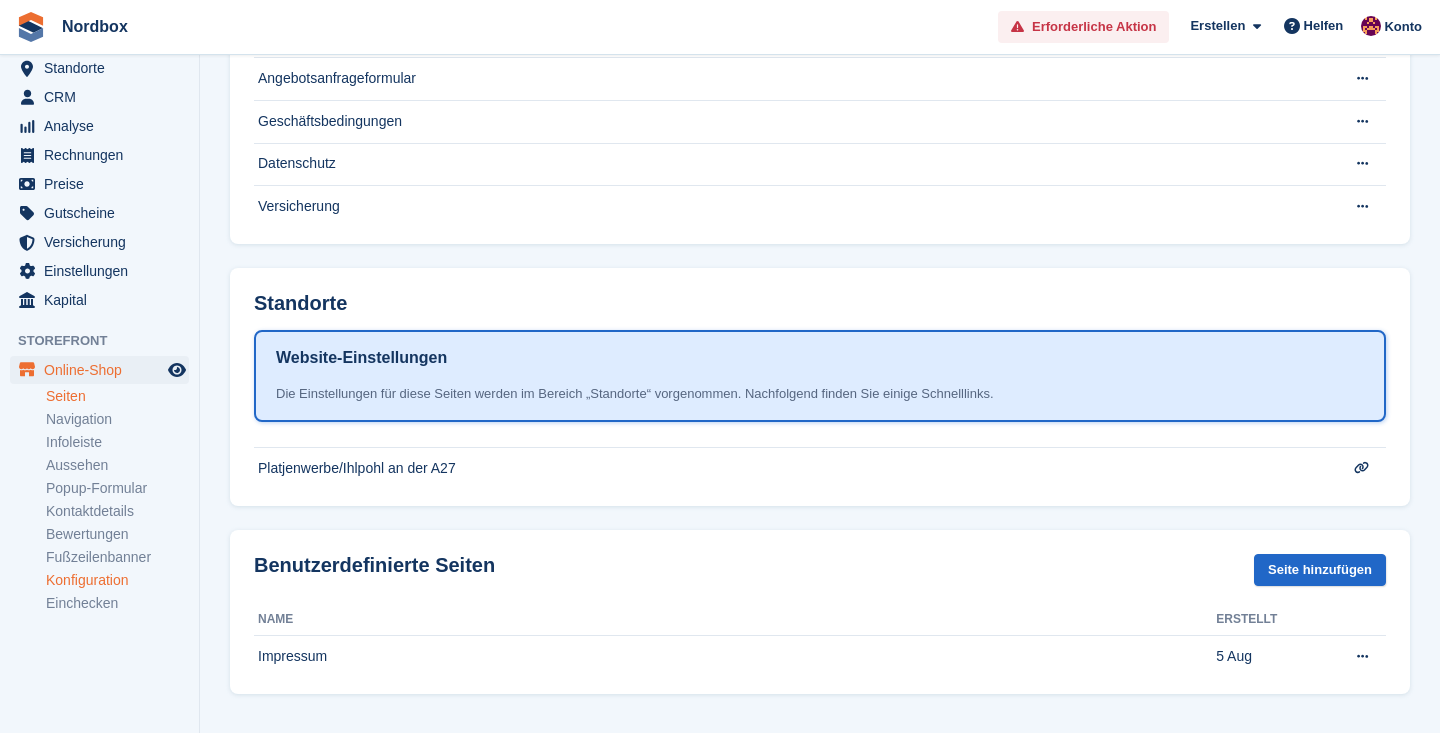 click on "Konfiguration" at bounding box center [117, 580] 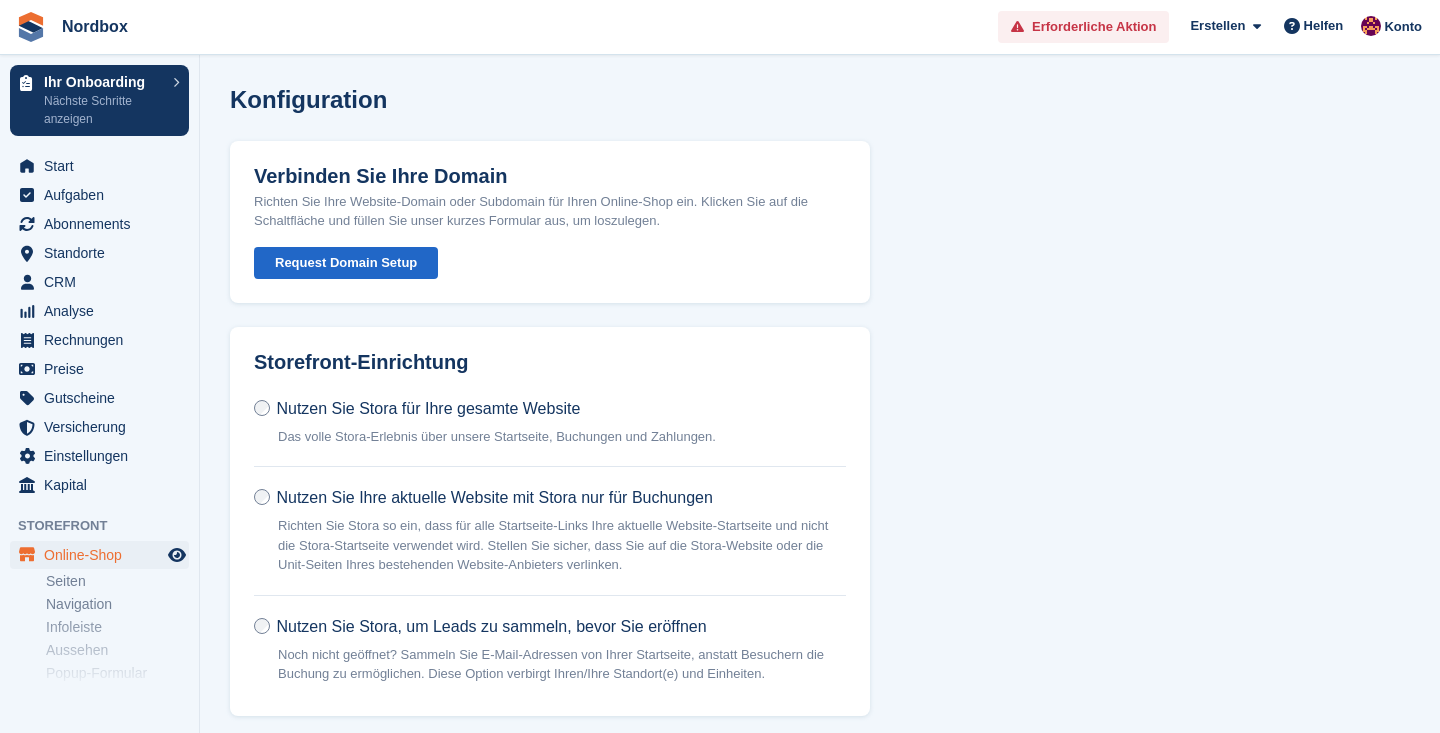 scroll, scrollTop: 0, scrollLeft: 0, axis: both 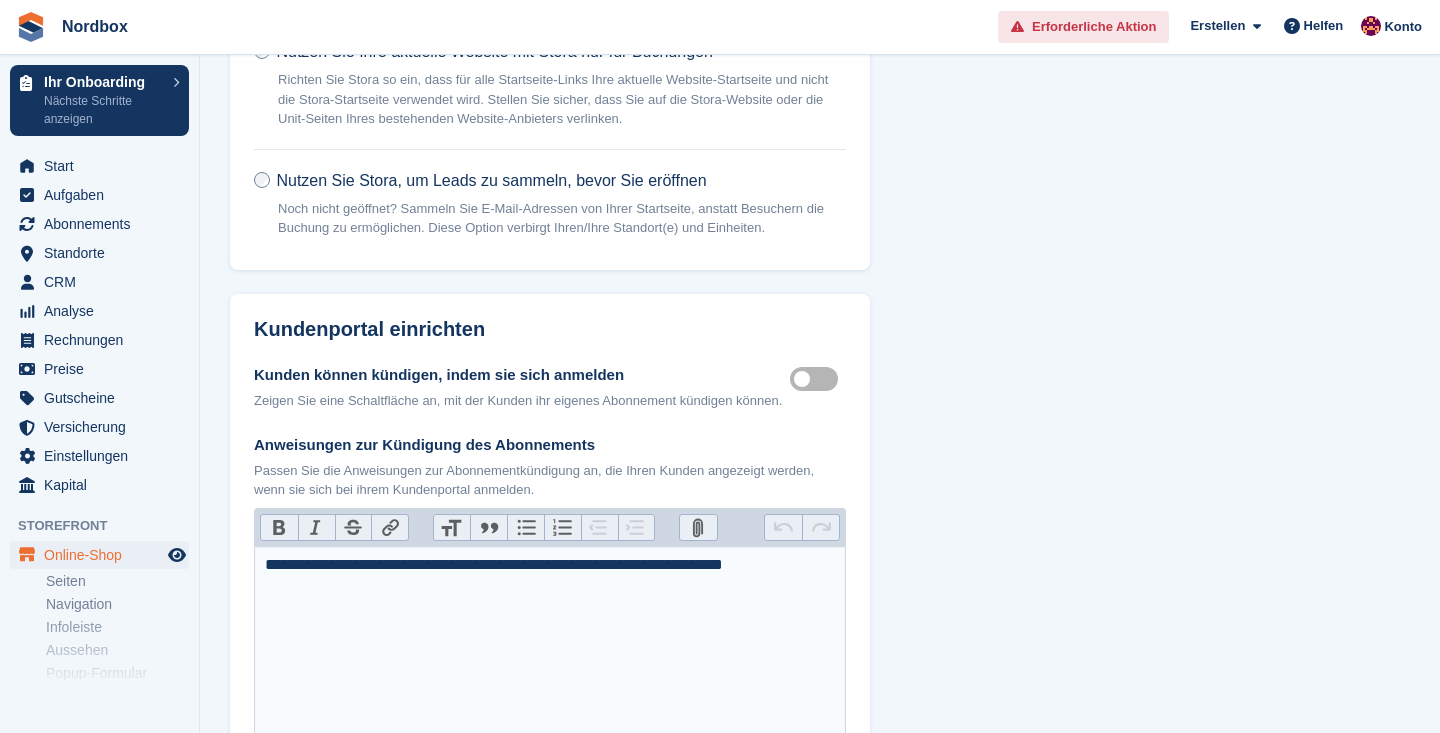 click on "Erforderliche Aktion" at bounding box center [1094, 27] 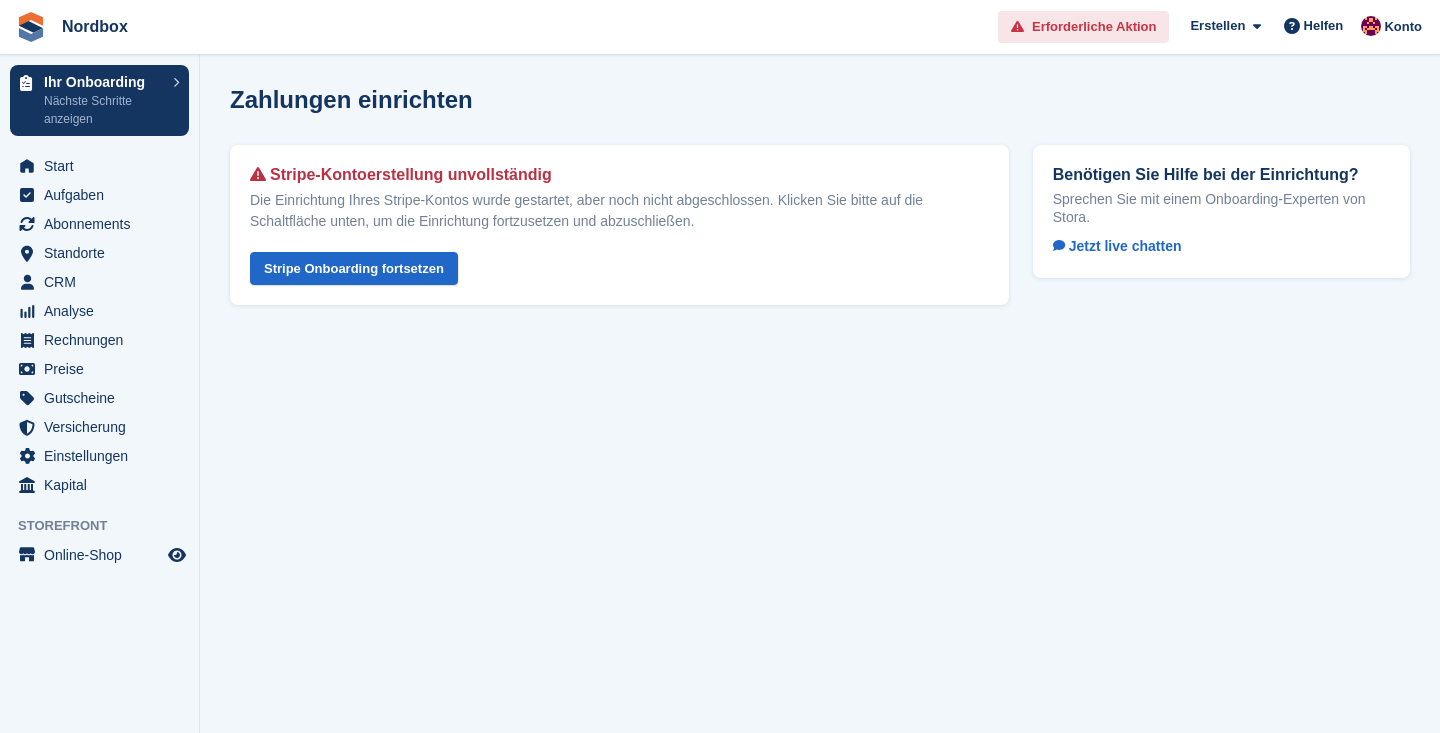 scroll, scrollTop: 0, scrollLeft: 0, axis: both 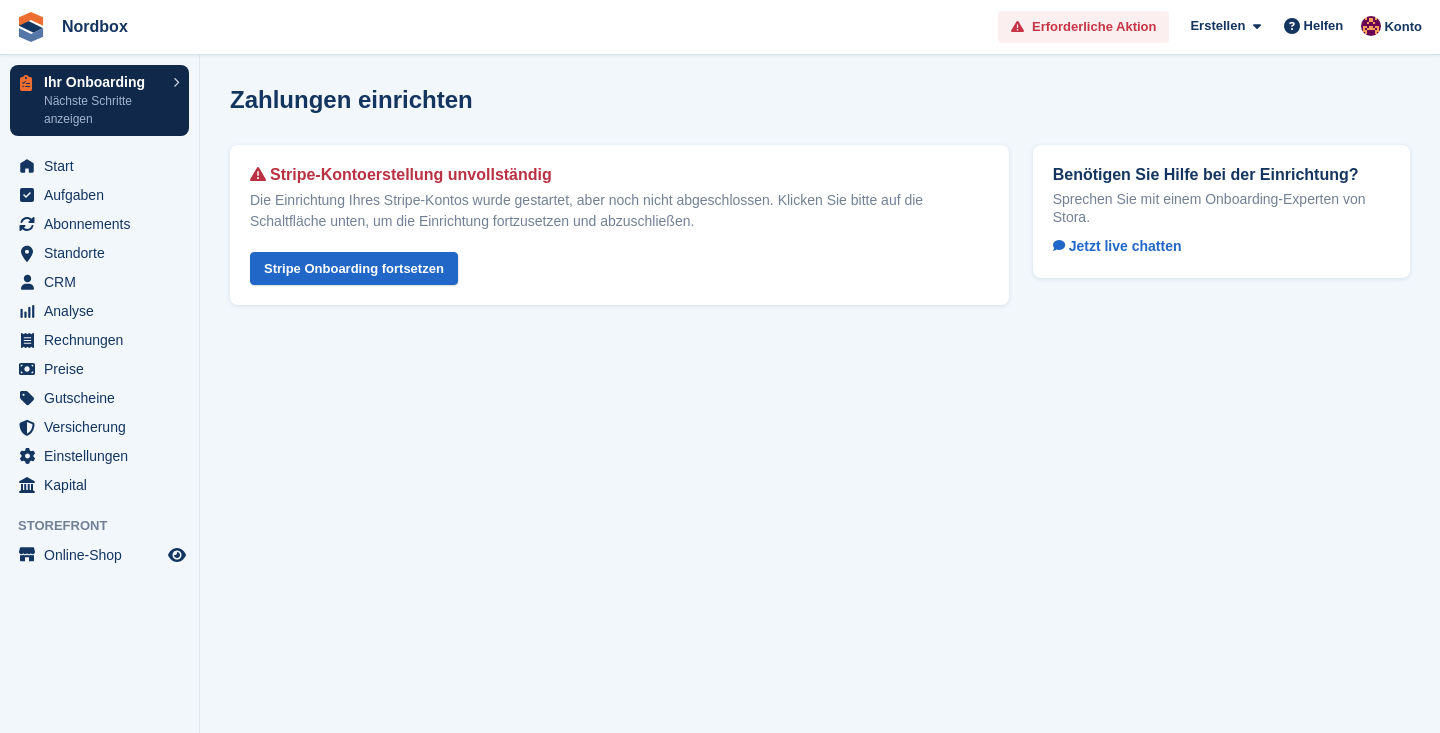 click on "Ihr Onboarding" at bounding box center (103, 82) 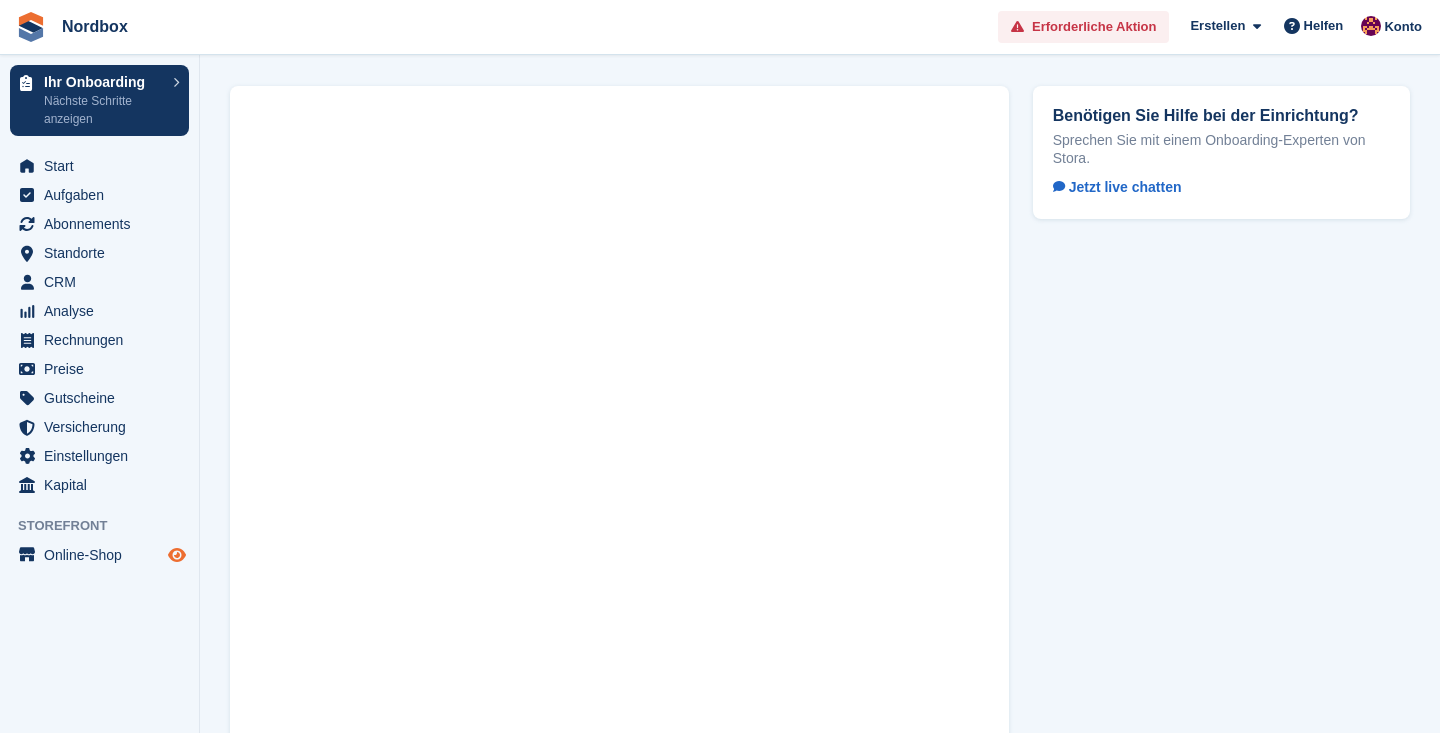 click at bounding box center (177, 555) 